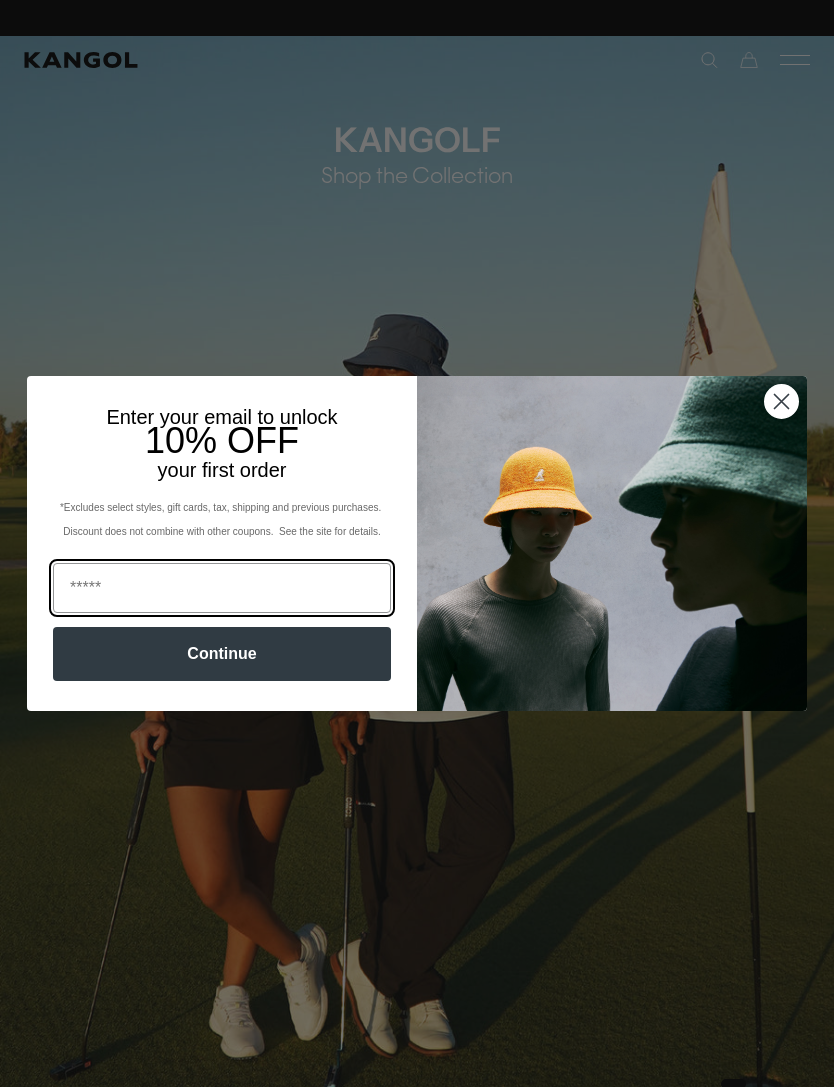 scroll, scrollTop: 0, scrollLeft: 0, axis: both 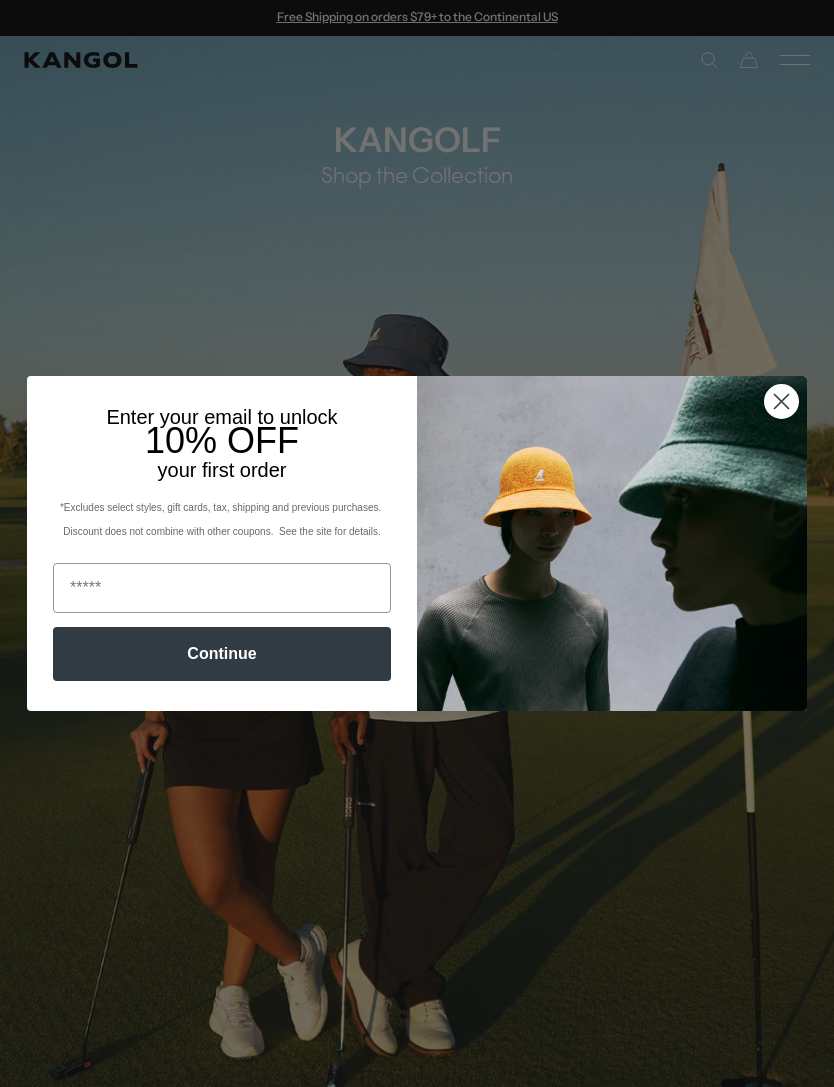 click 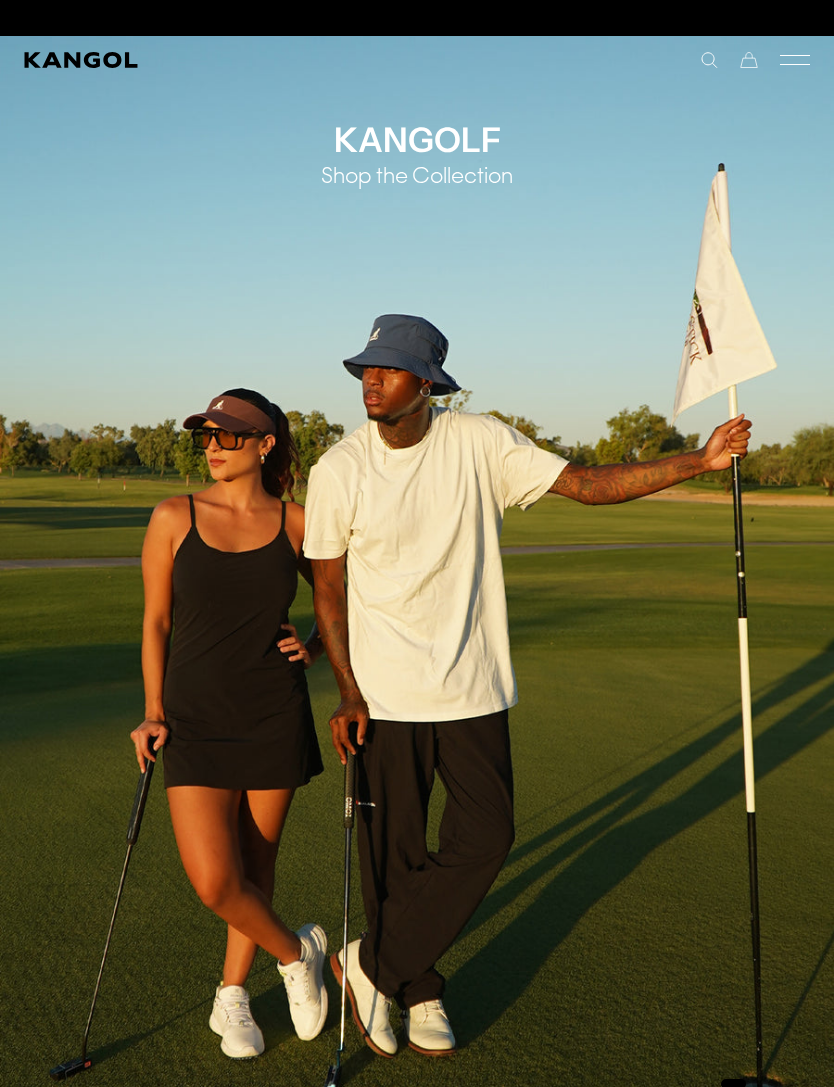scroll, scrollTop: 0, scrollLeft: 0, axis: both 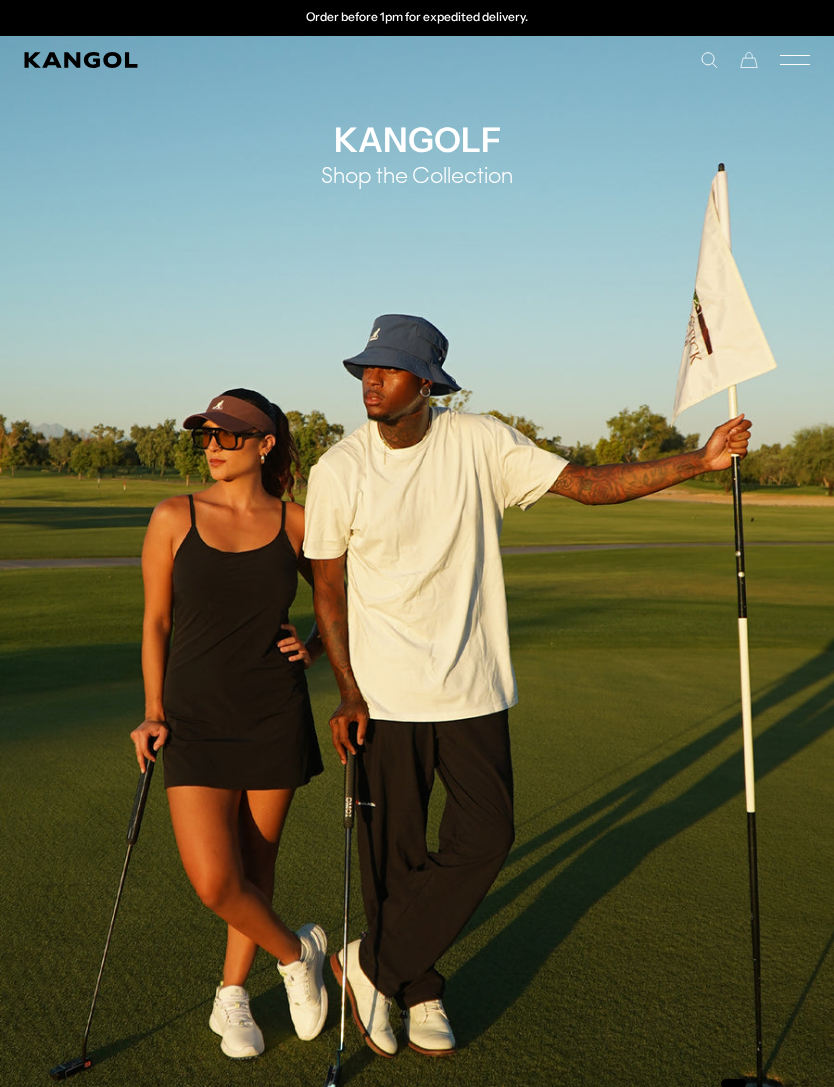 click 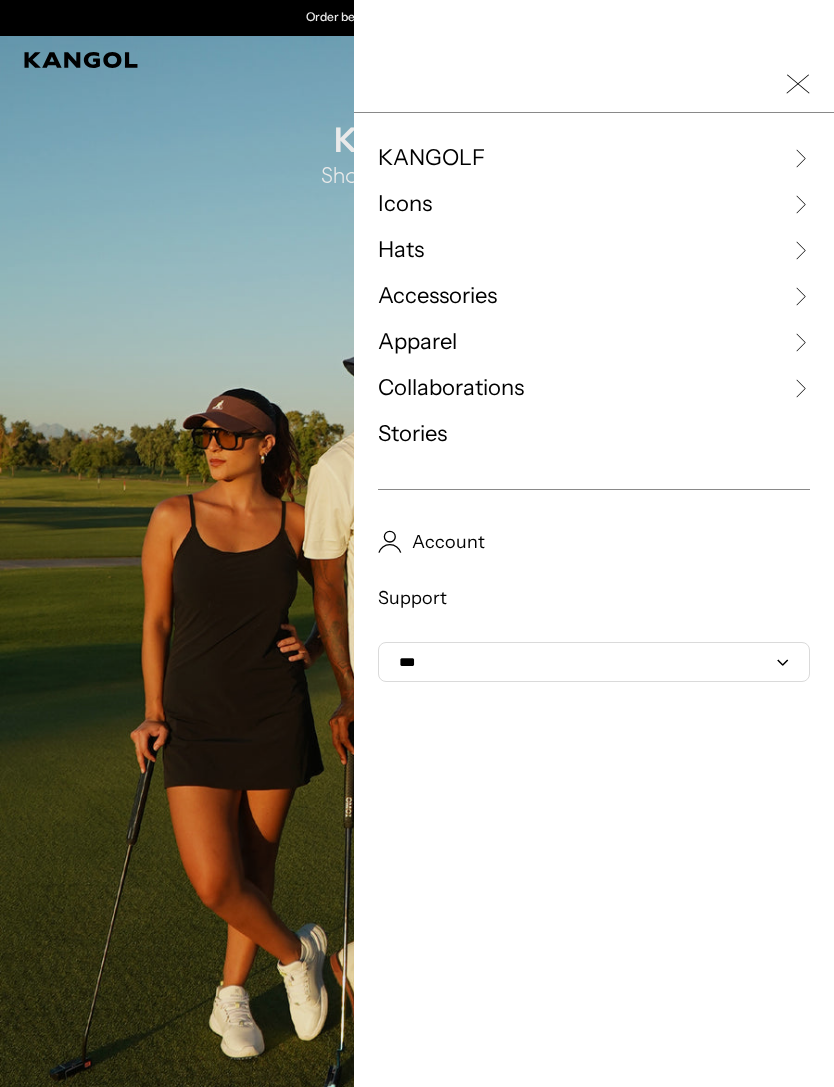 click at bounding box center [417, 543] 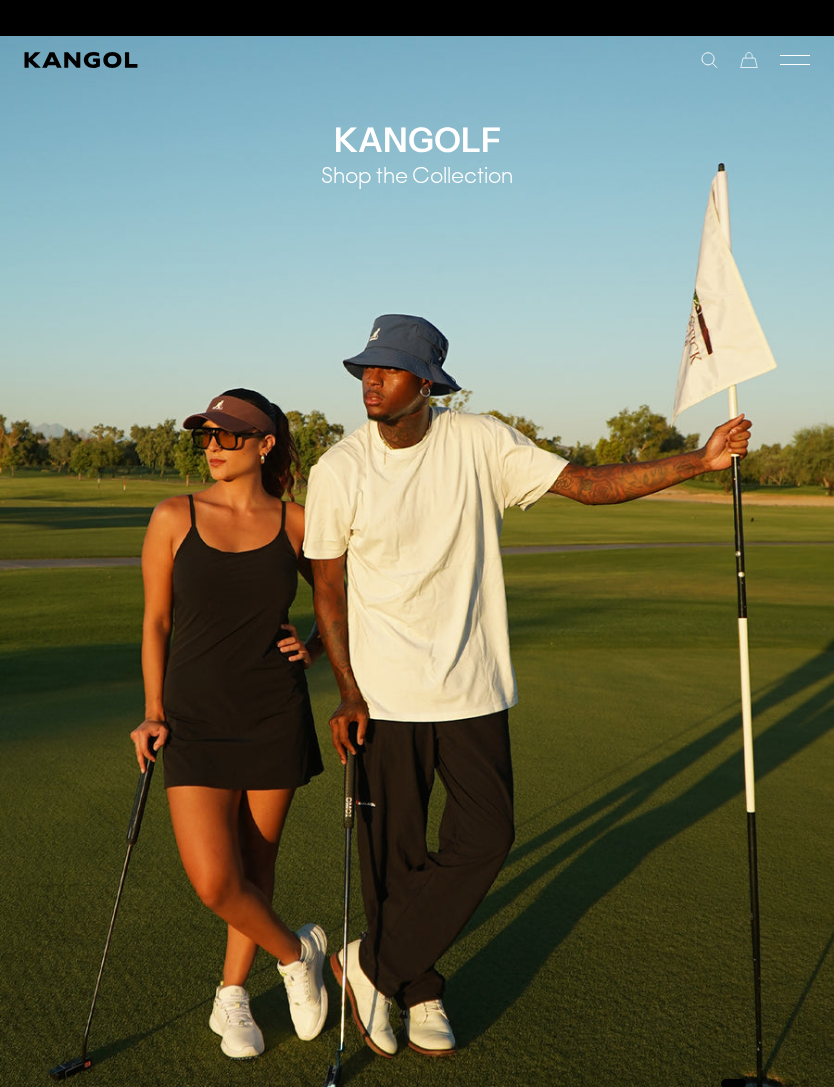 scroll, scrollTop: 0, scrollLeft: 412, axis: horizontal 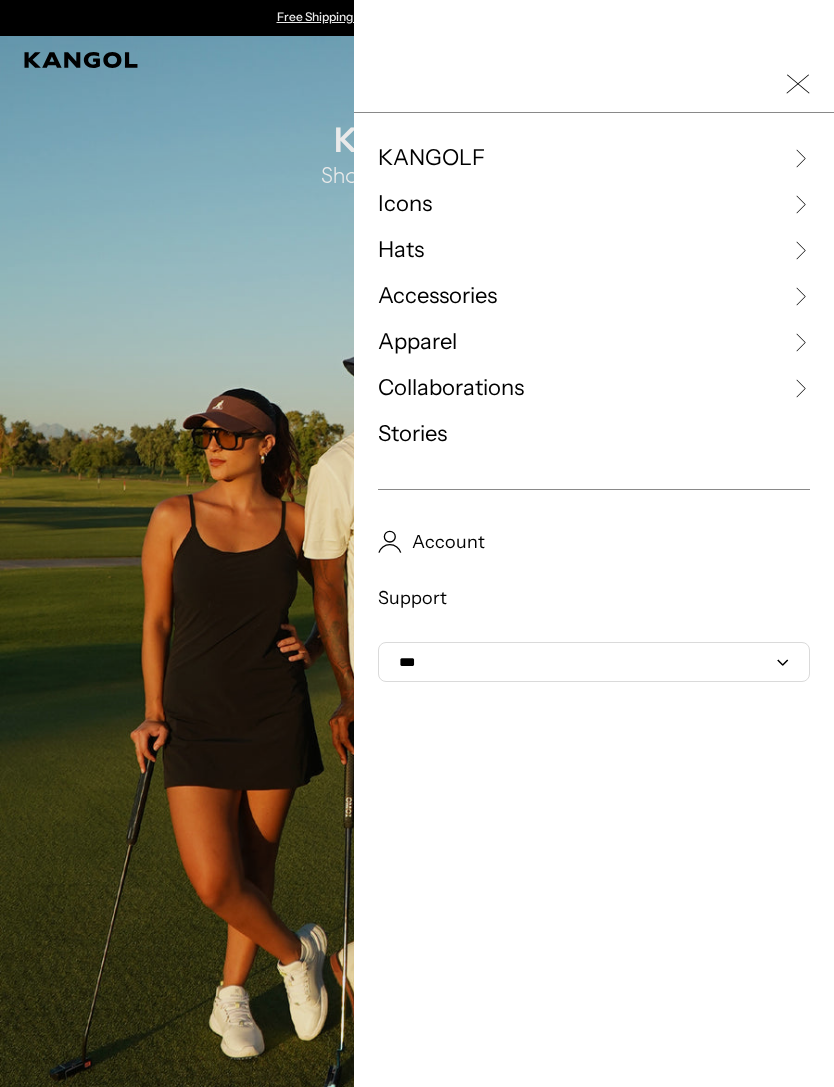 click 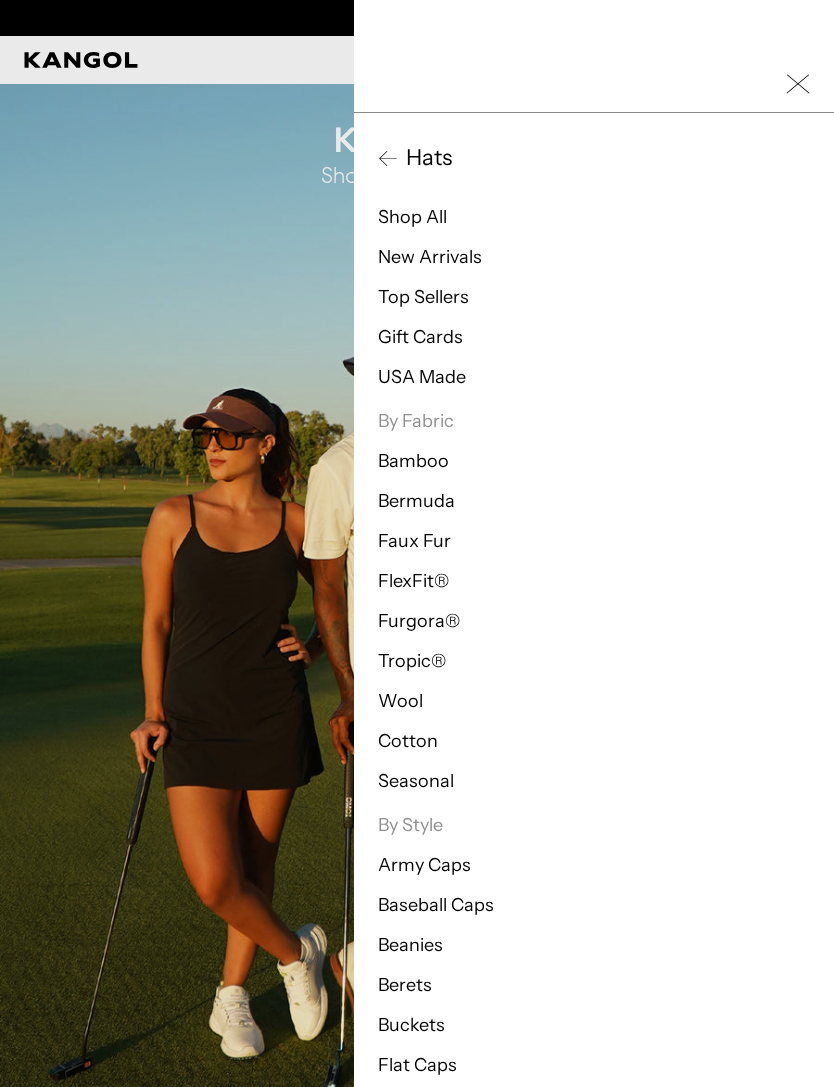 scroll, scrollTop: 0, scrollLeft: 0, axis: both 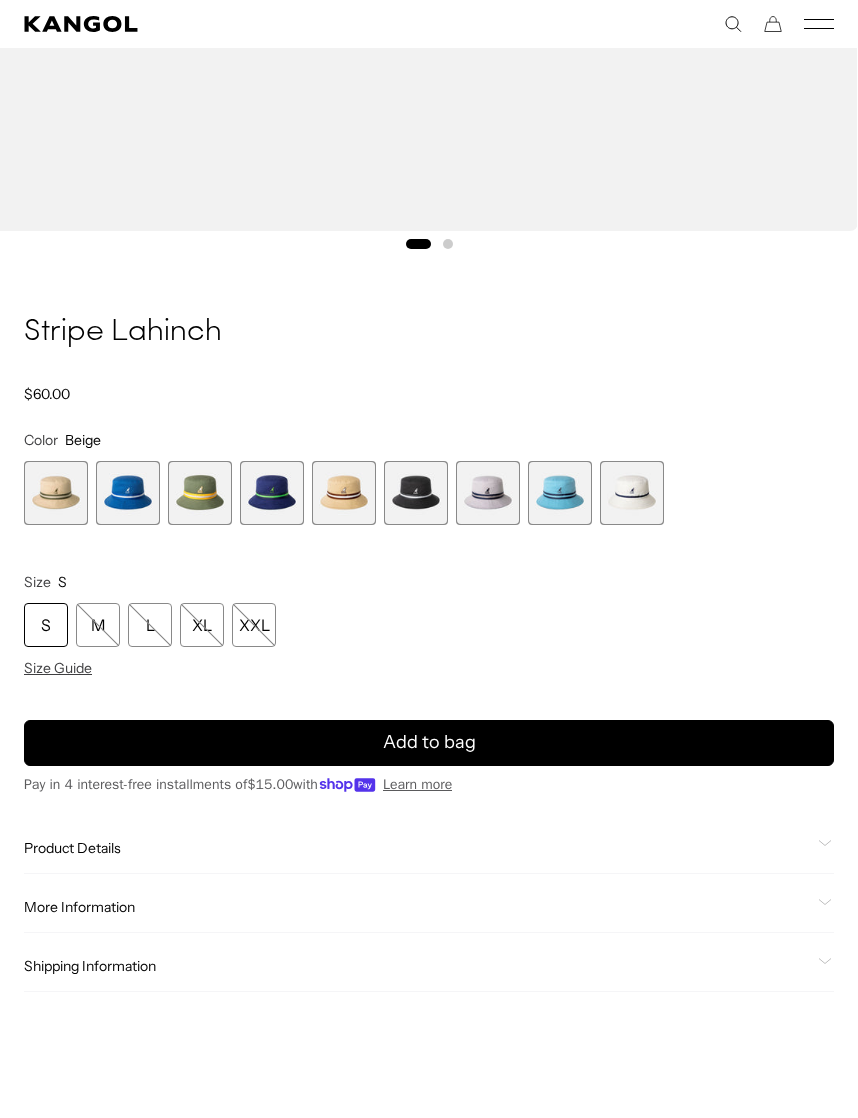 click at bounding box center [560, 493] 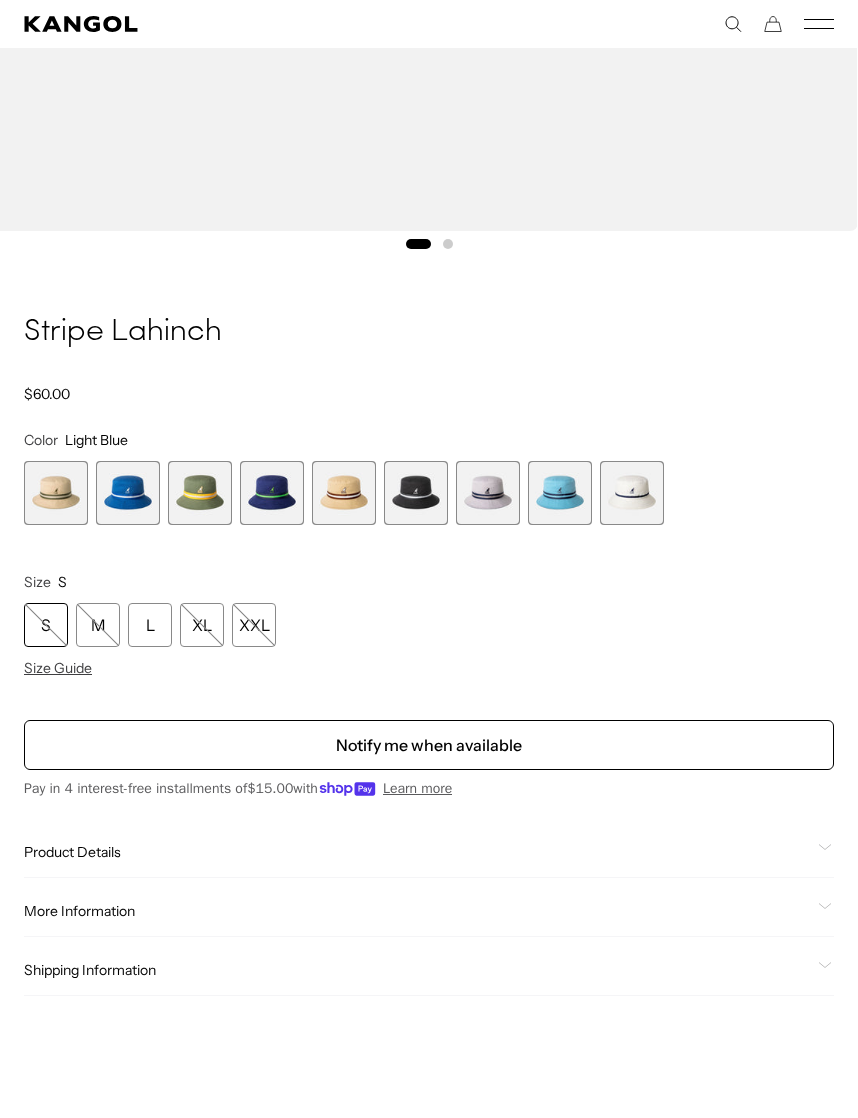 scroll, scrollTop: 0, scrollLeft: 412, axis: horizontal 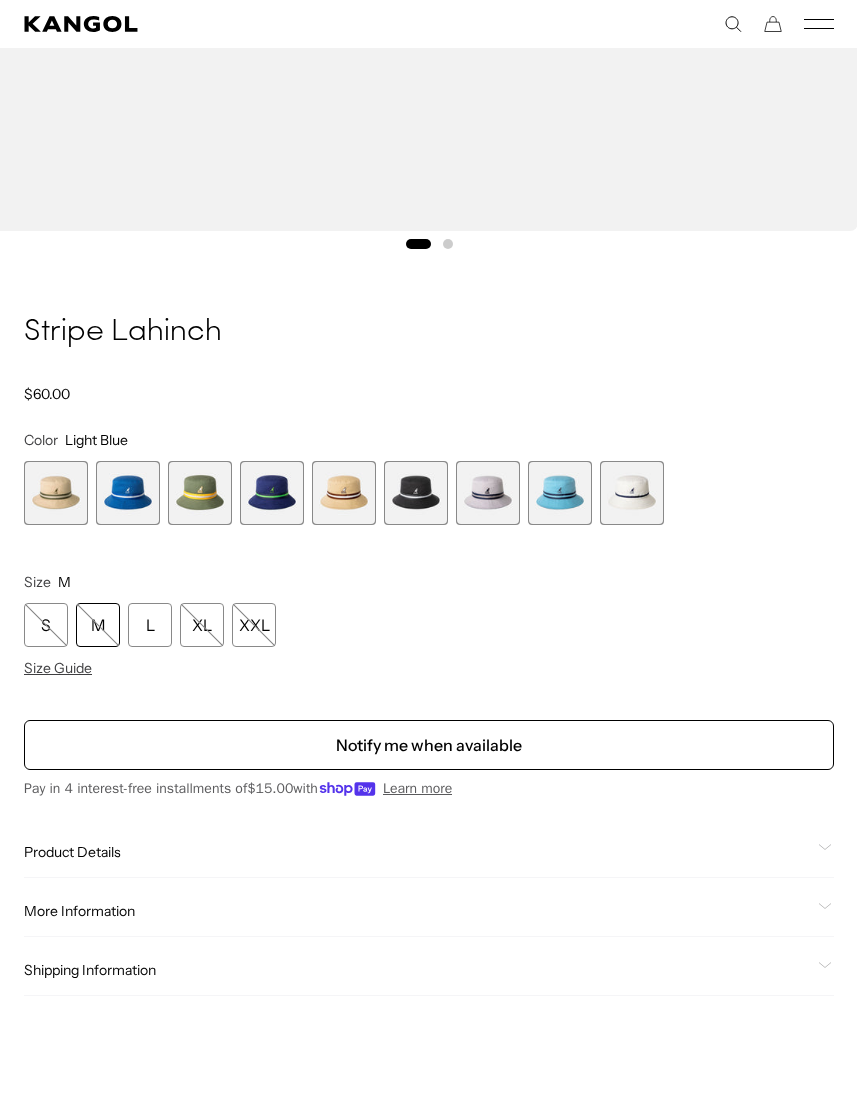click on "M" at bounding box center [98, 625] 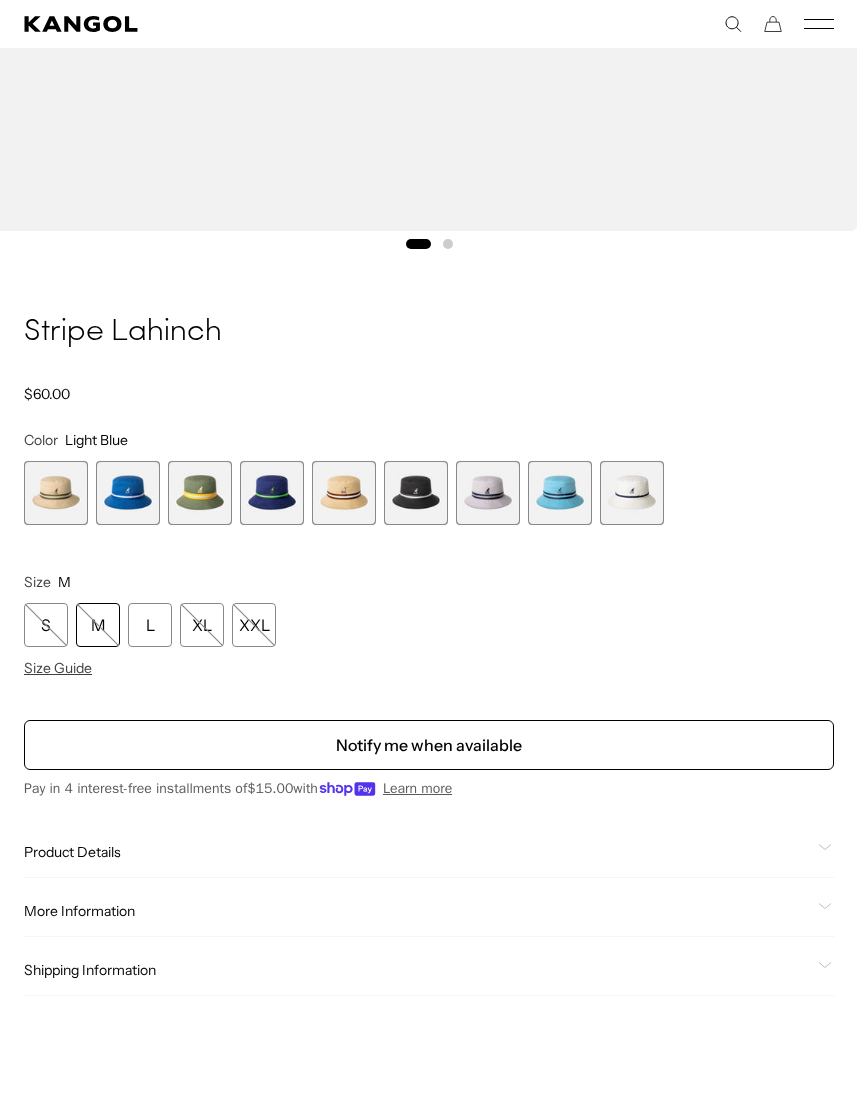 scroll, scrollTop: 0, scrollLeft: 0, axis: both 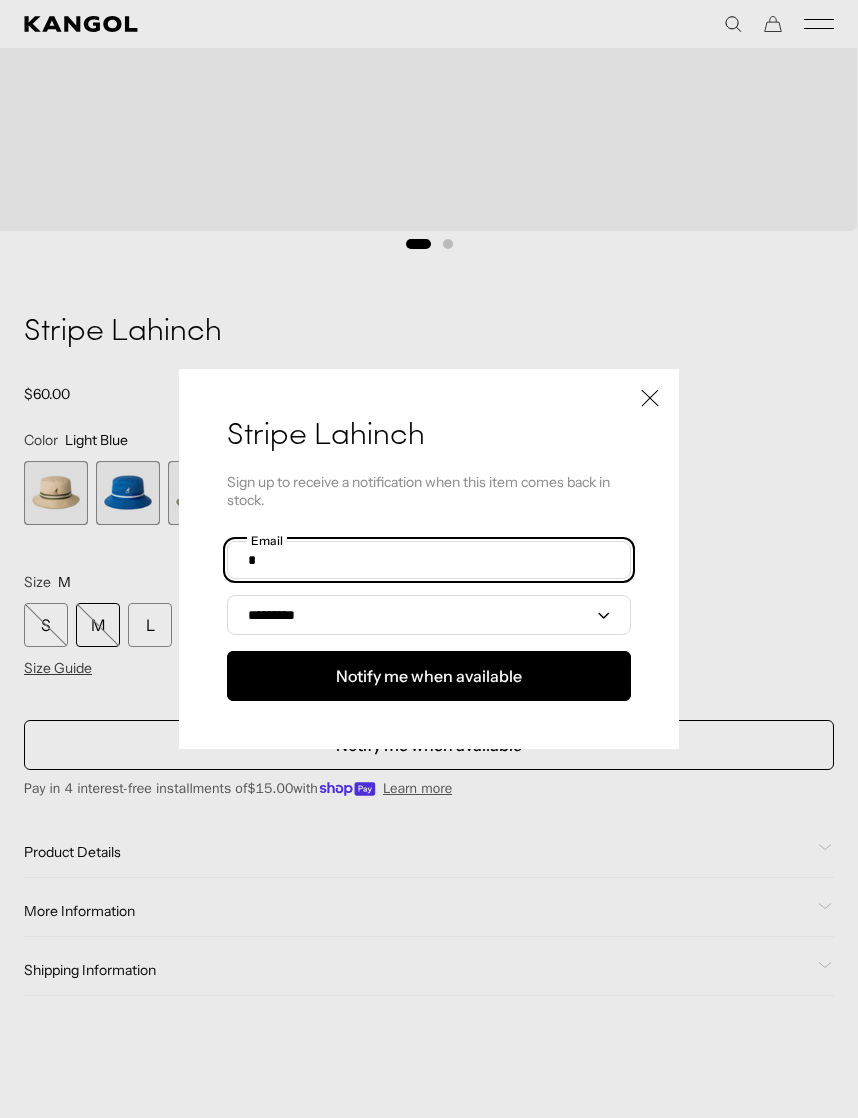click at bounding box center [429, 560] 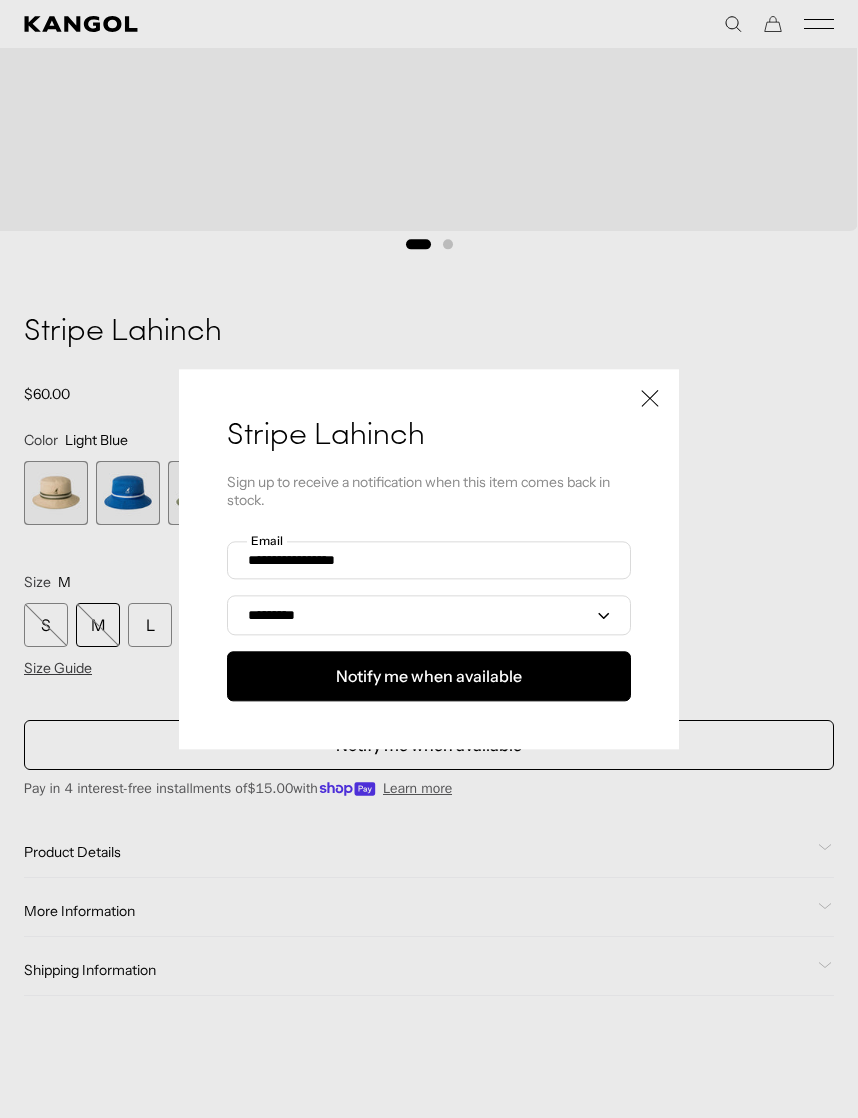 click on "Notify me when available" at bounding box center [429, 676] 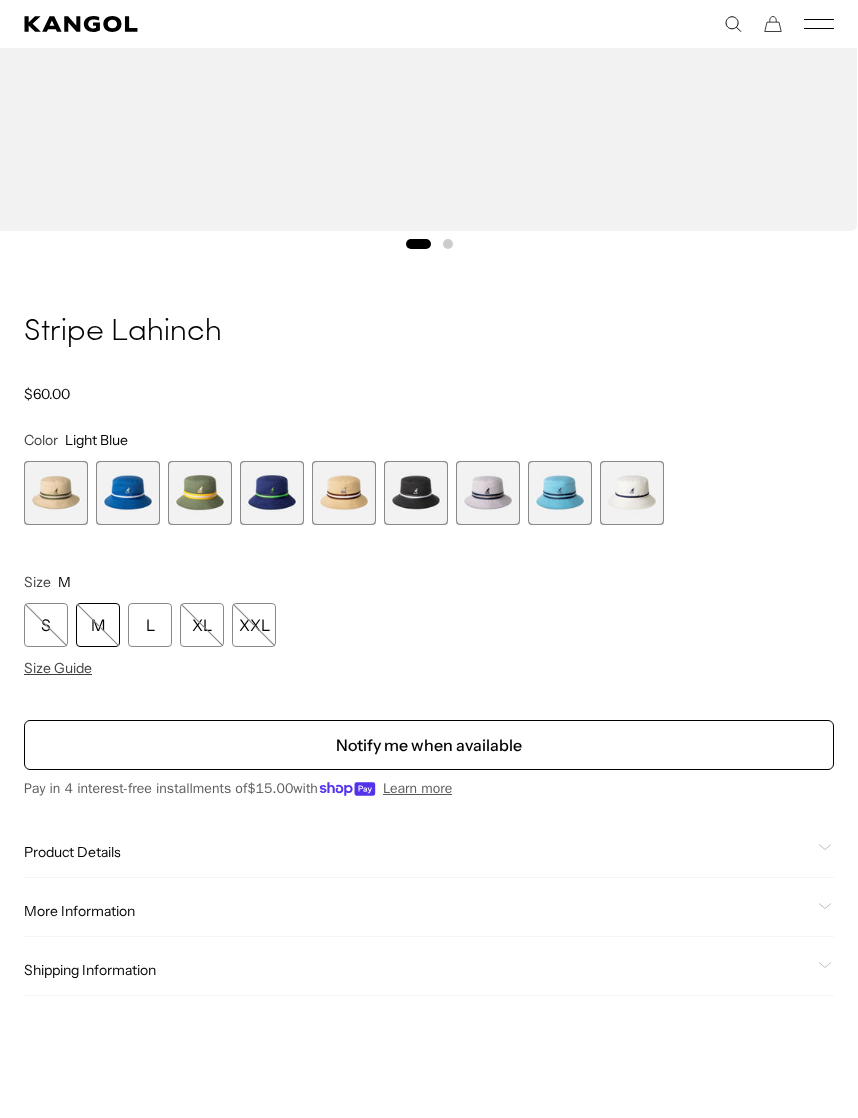 scroll, scrollTop: 0, scrollLeft: 0, axis: both 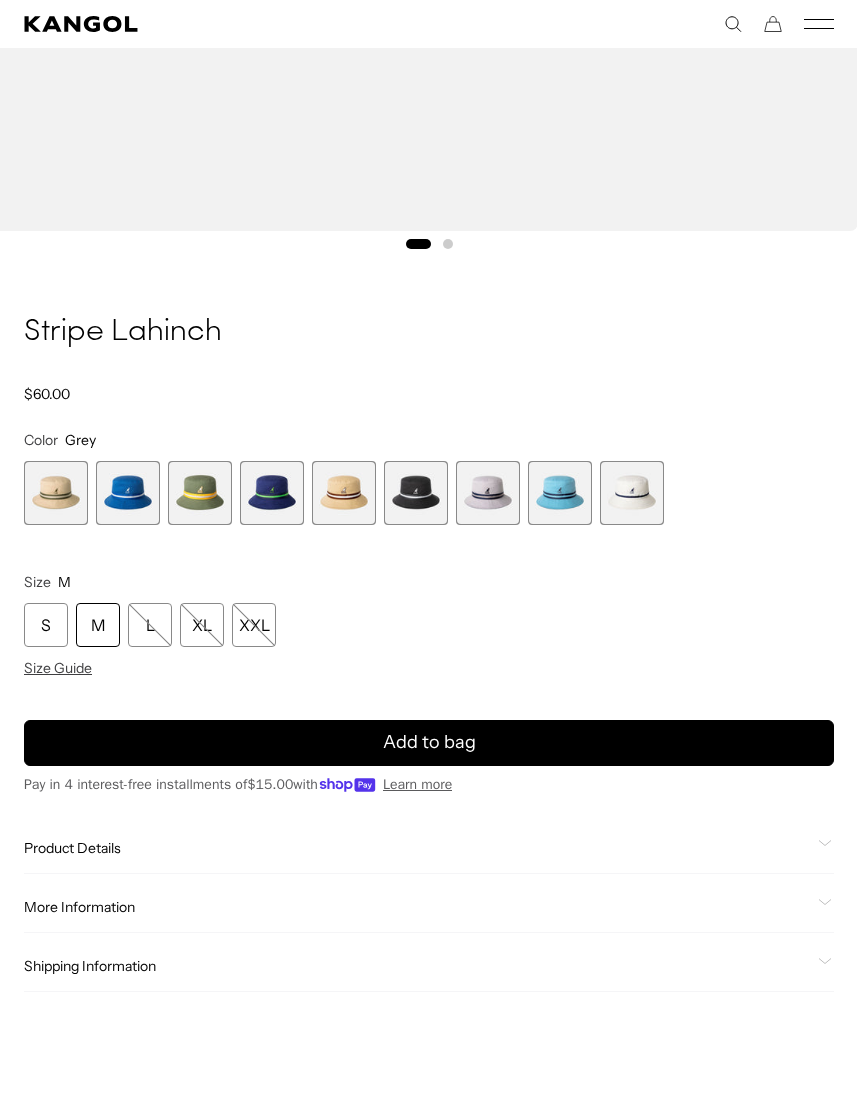 click at bounding box center [128, 493] 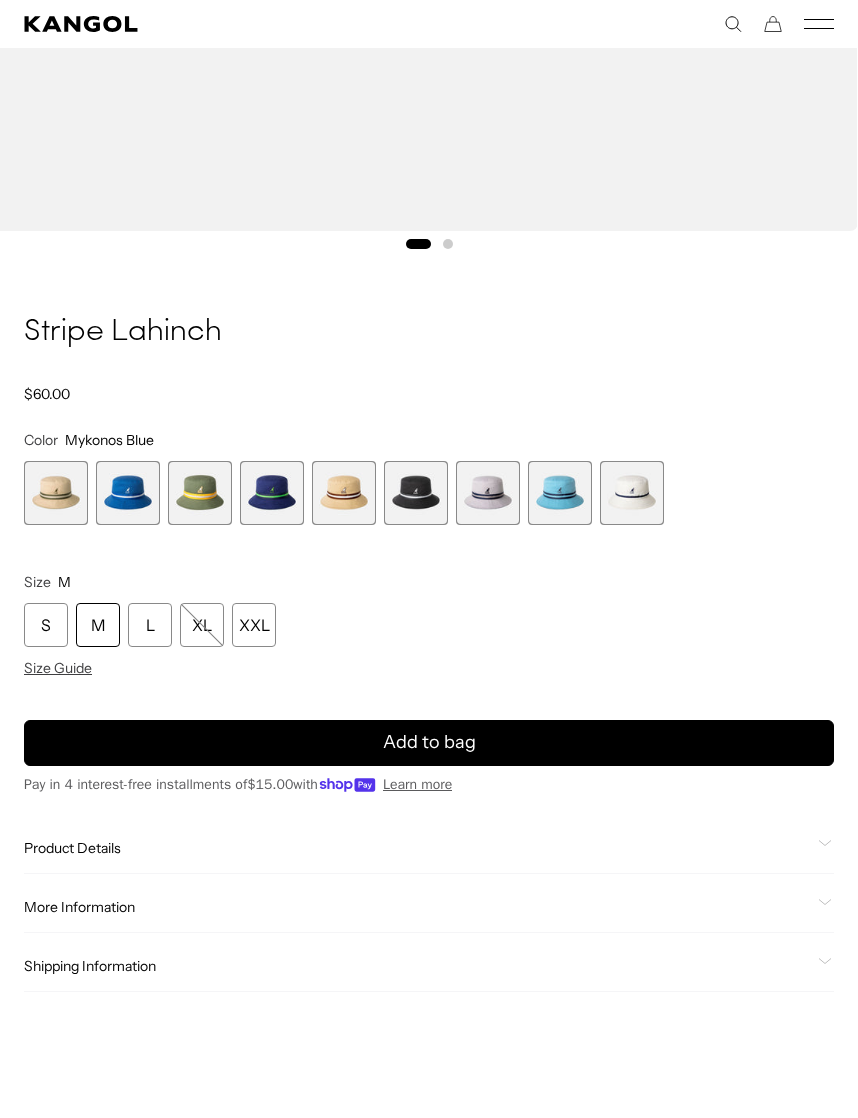 scroll, scrollTop: 0, scrollLeft: 0, axis: both 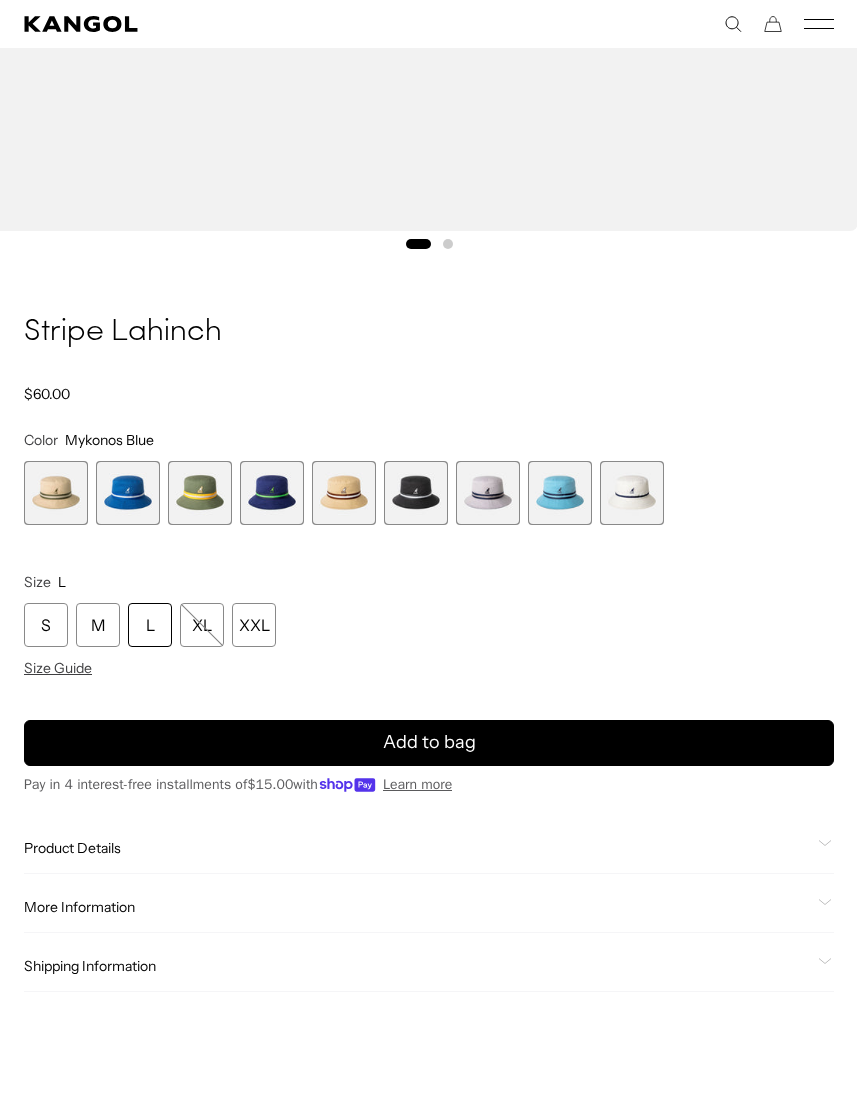 click on "M" at bounding box center [98, 625] 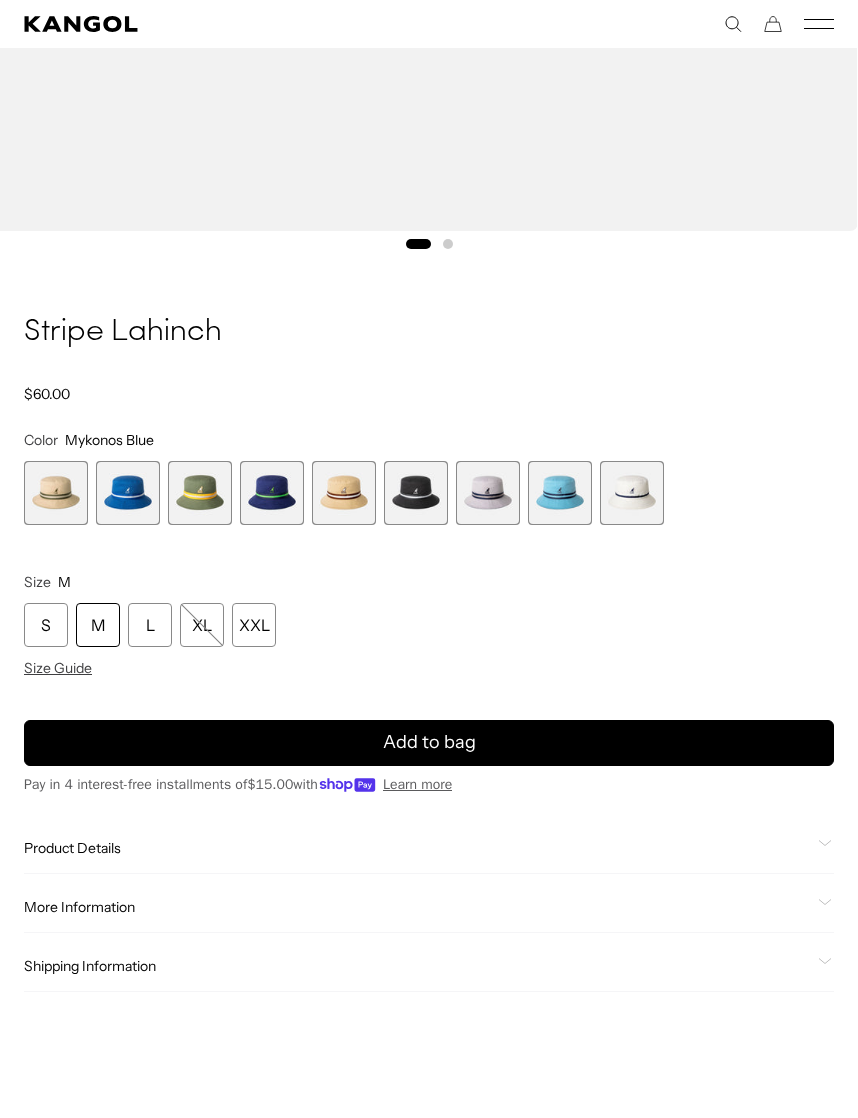 scroll, scrollTop: 0, scrollLeft: 412, axis: horizontal 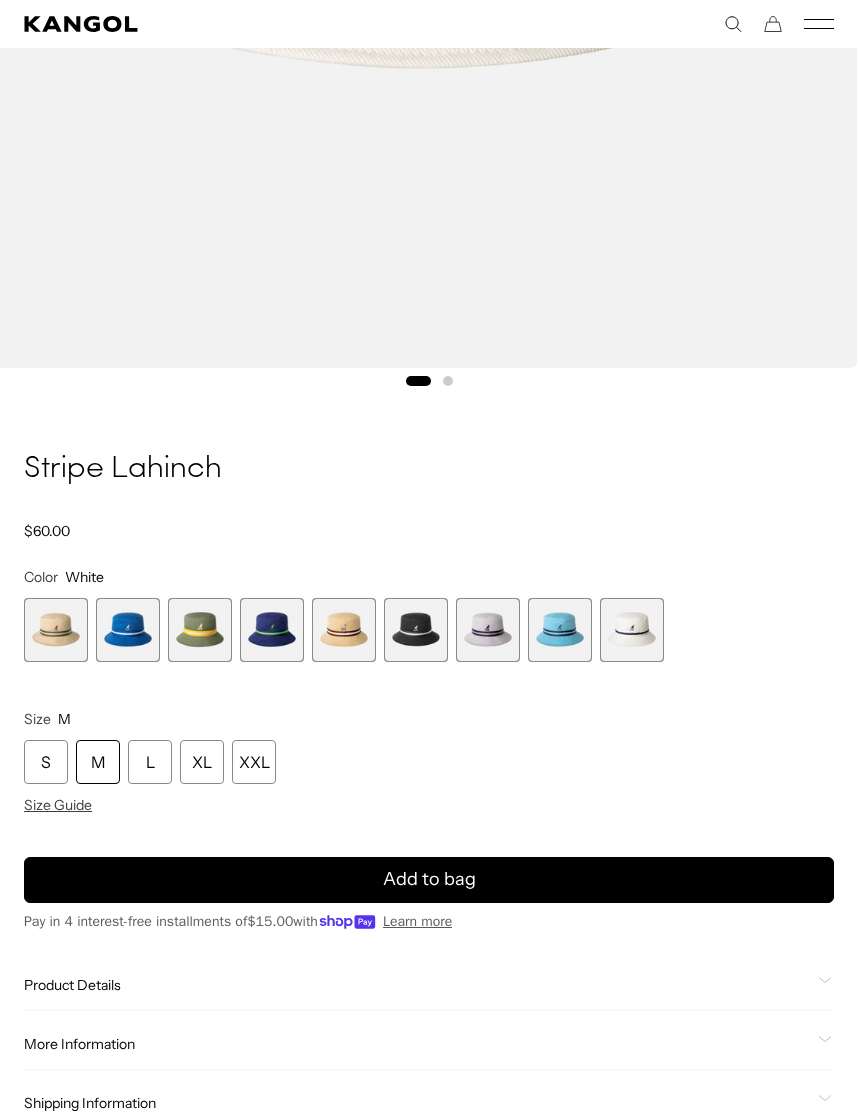 click at bounding box center [560, 630] 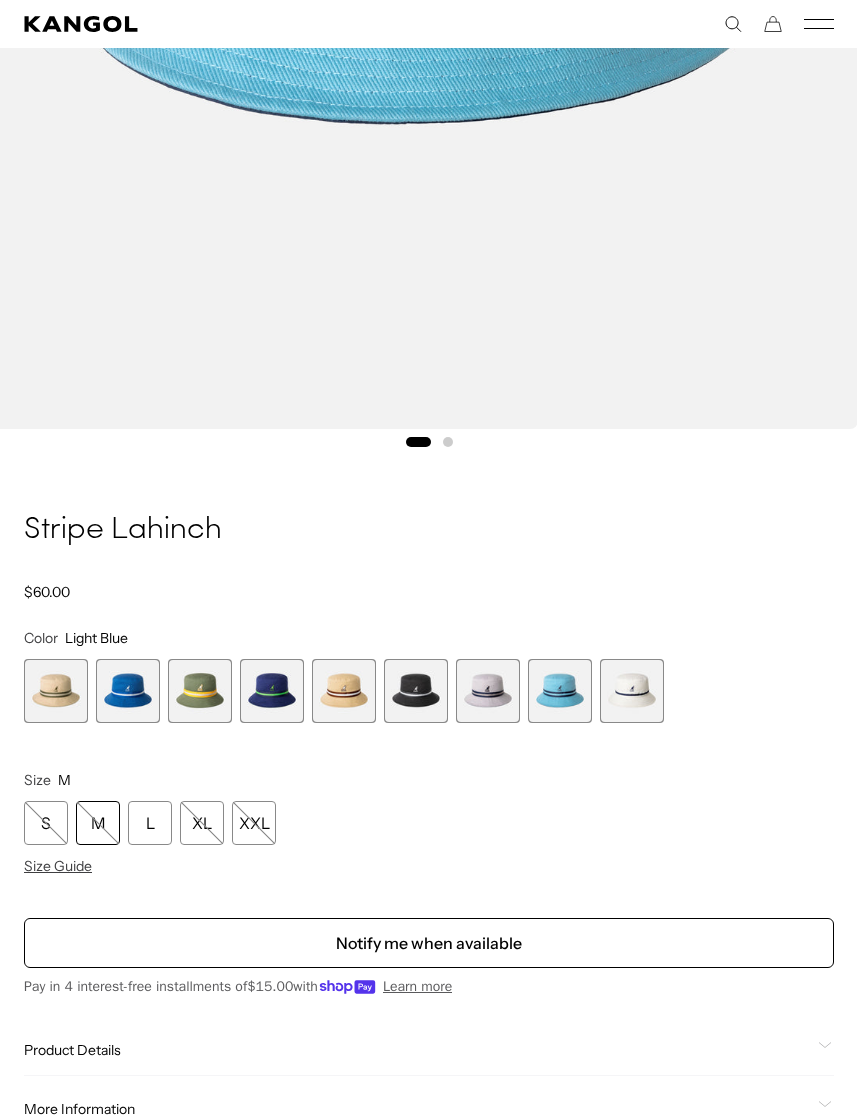 scroll, scrollTop: 691, scrollLeft: 0, axis: vertical 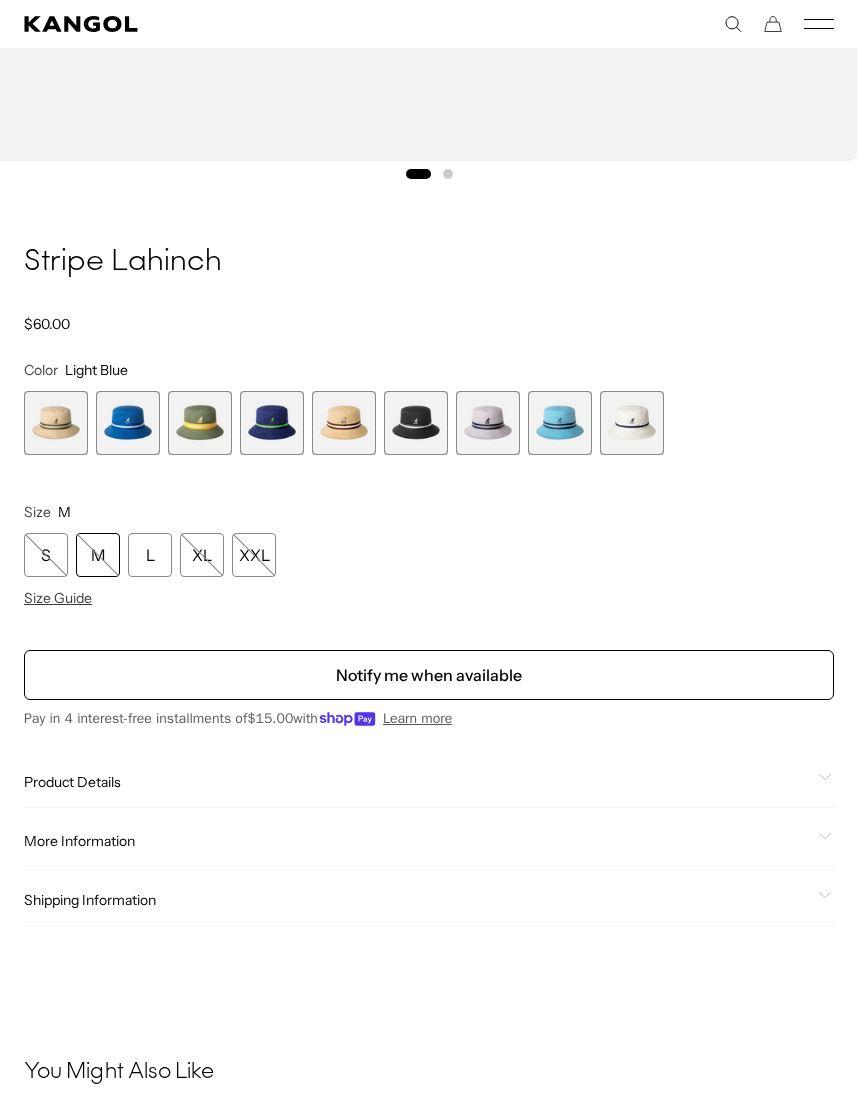 click at bounding box center (272, 423) 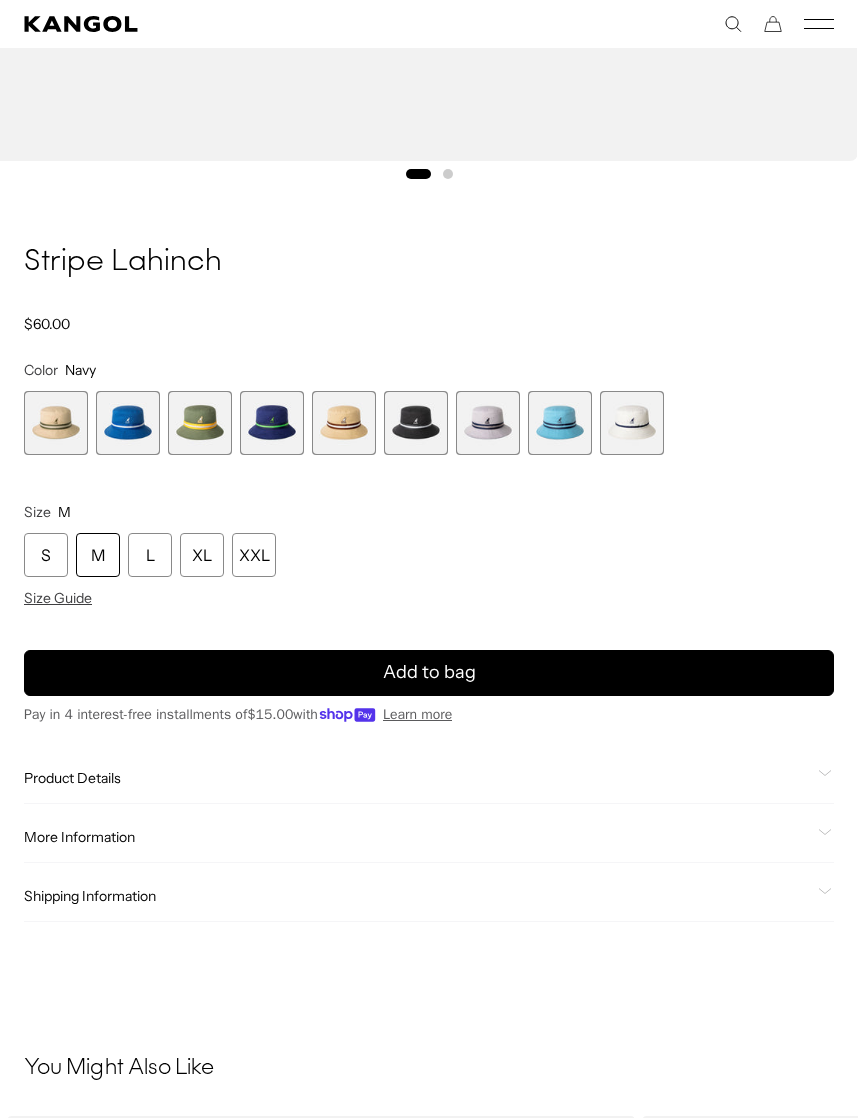 scroll, scrollTop: 0, scrollLeft: 0, axis: both 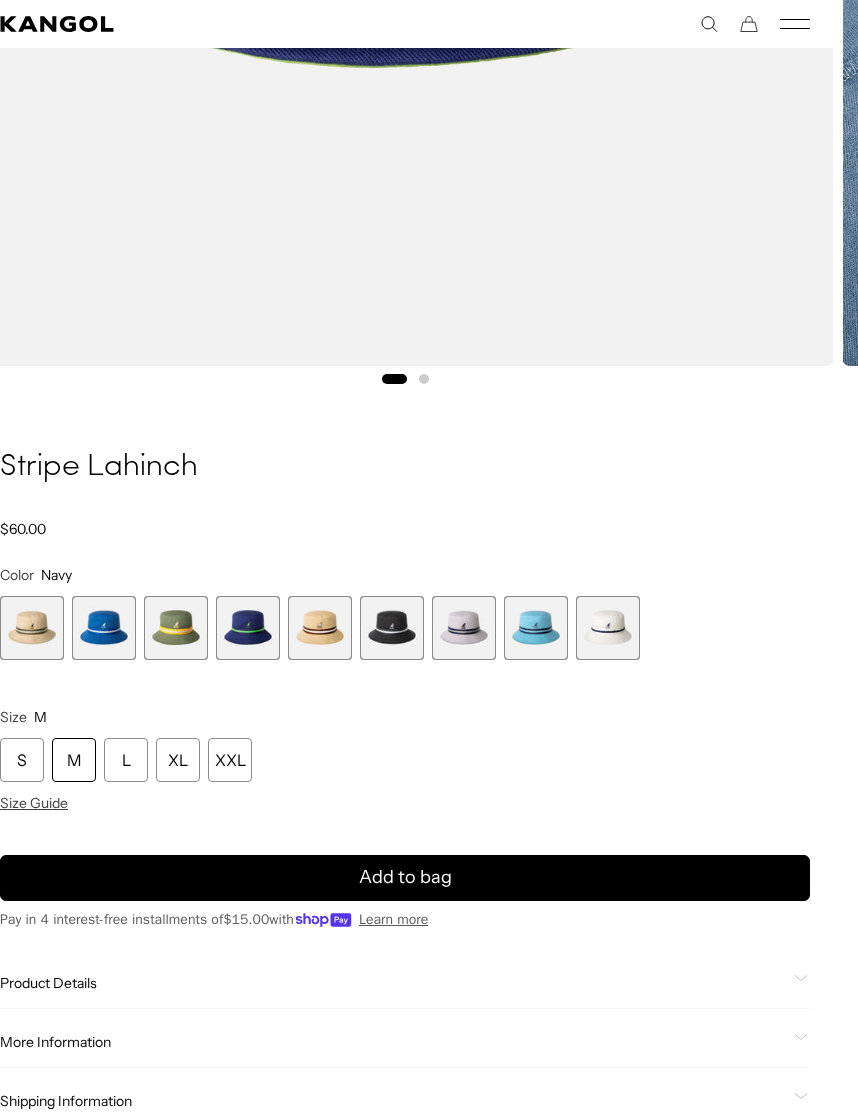 click at bounding box center [104, 628] 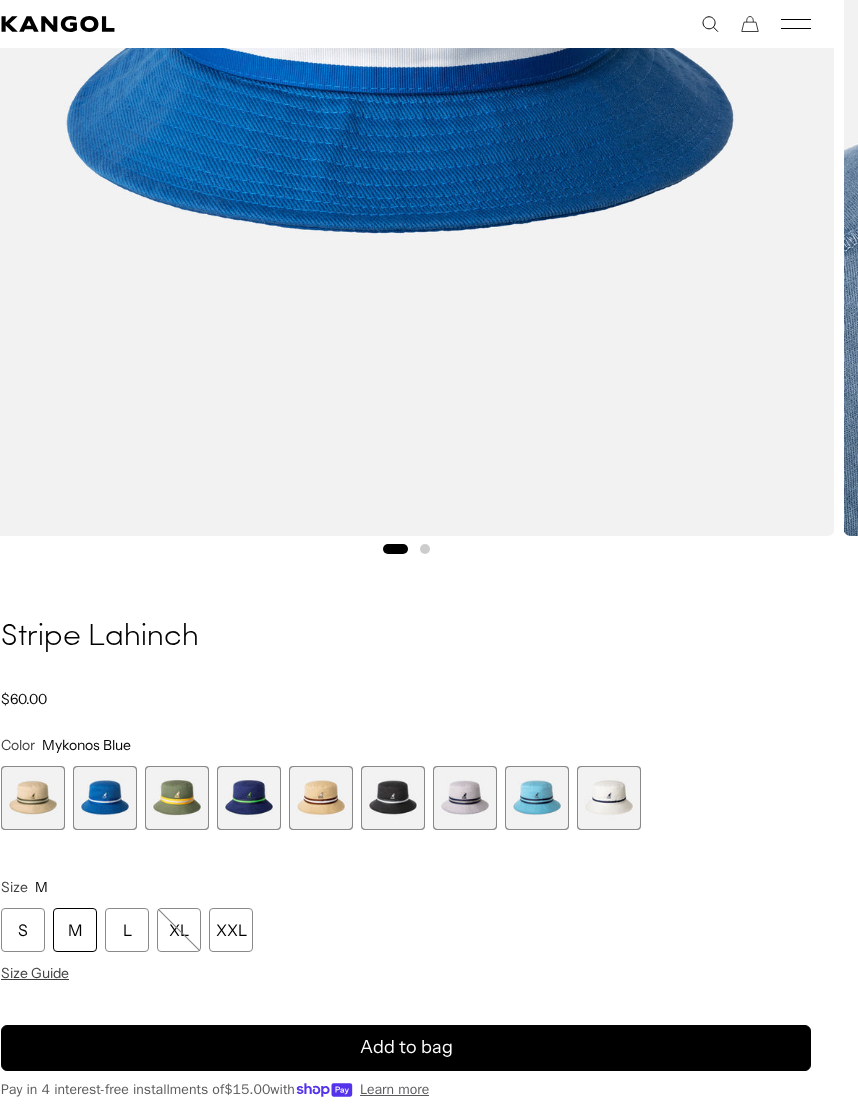 scroll, scrollTop: 559, scrollLeft: 23, axis: both 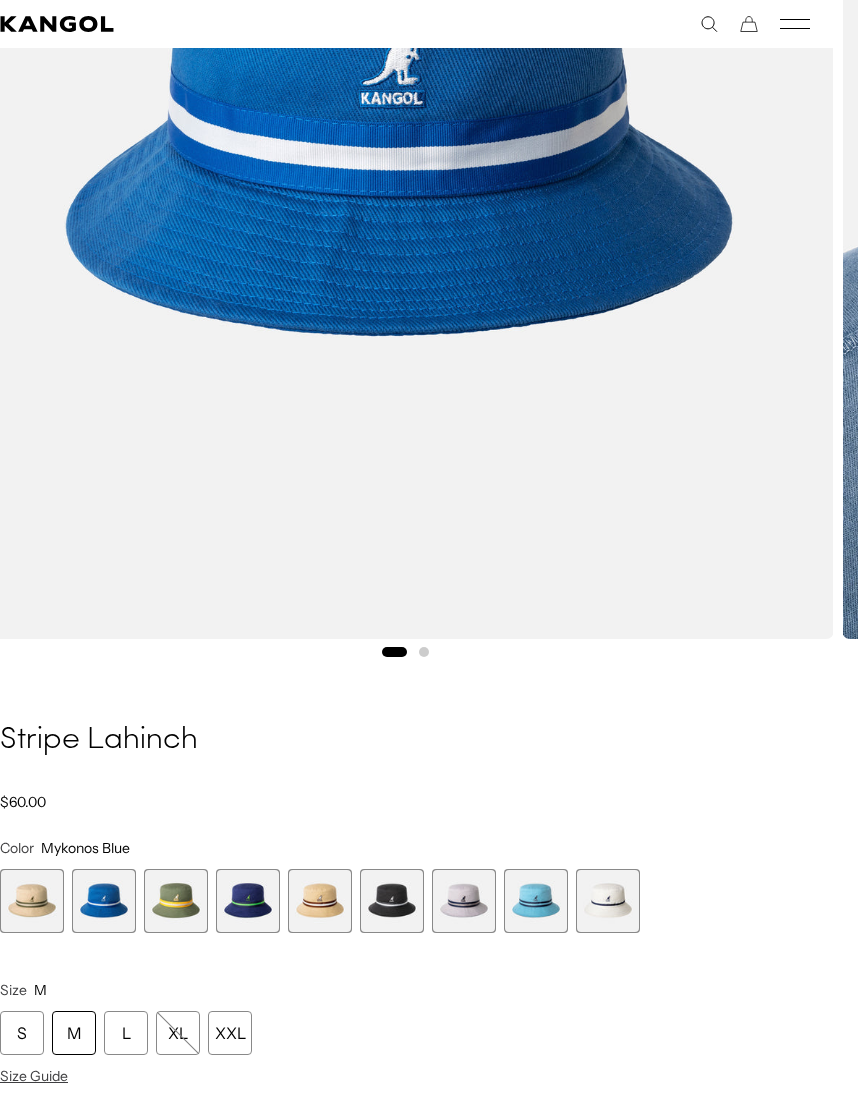 click at bounding box center [176, 901] 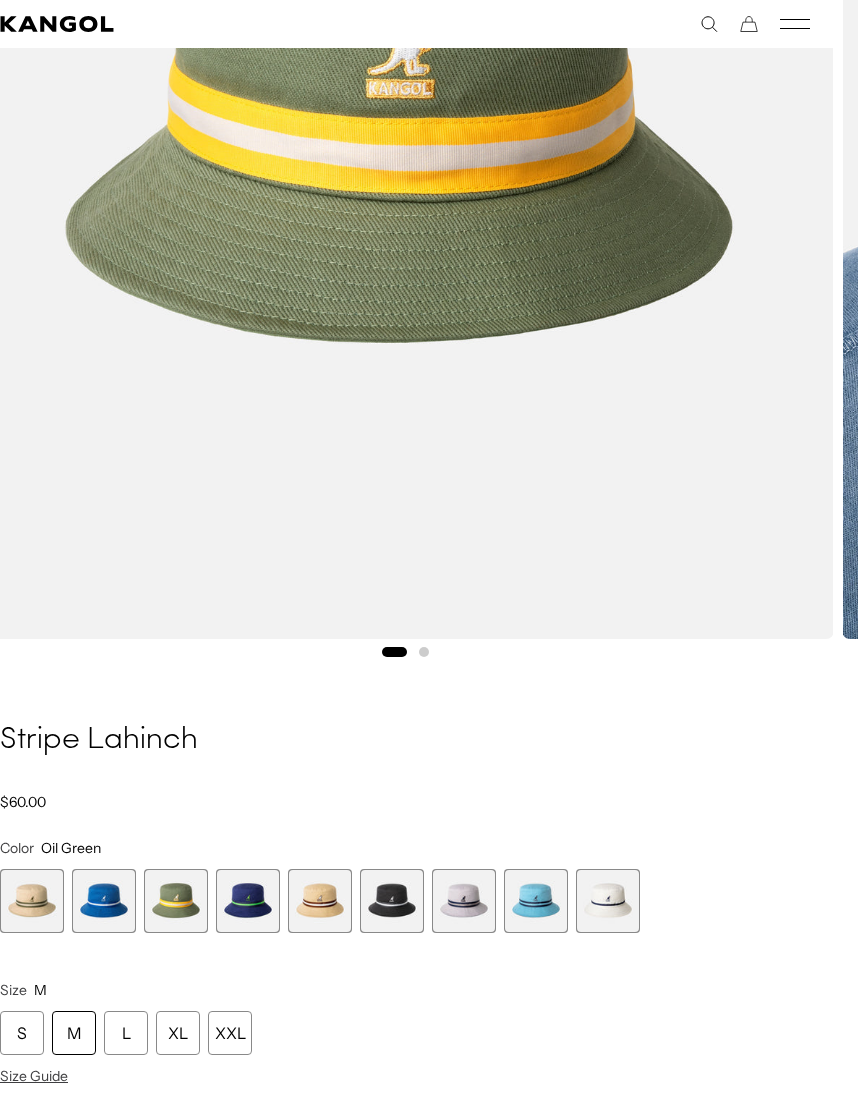 scroll, scrollTop: 0, scrollLeft: 0, axis: both 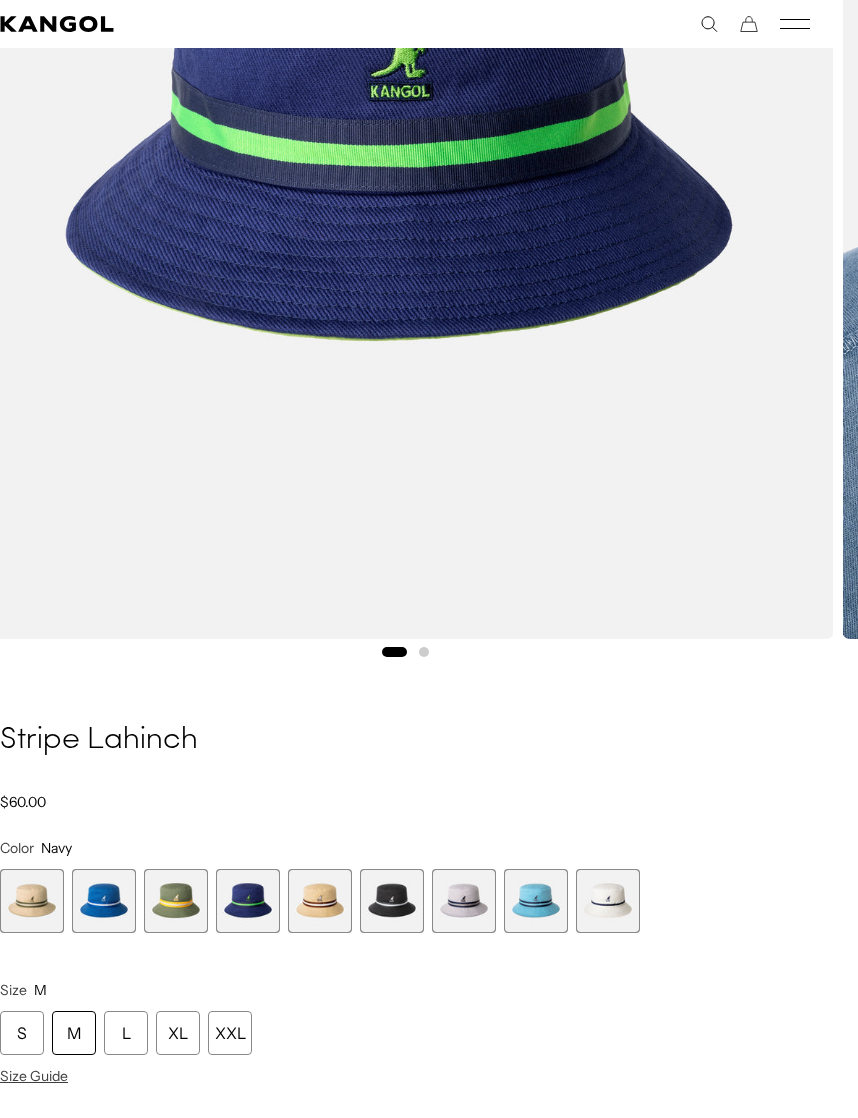click at bounding box center (176, 901) 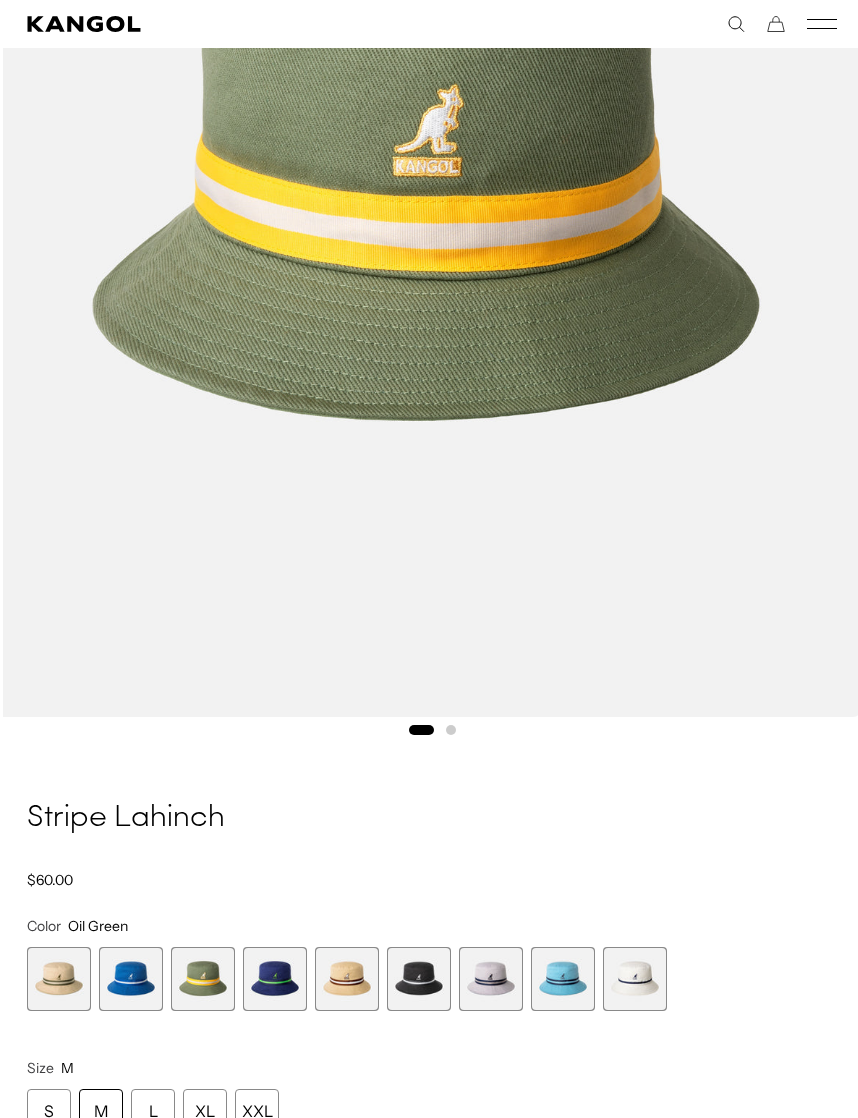 scroll, scrollTop: 573, scrollLeft: 0, axis: vertical 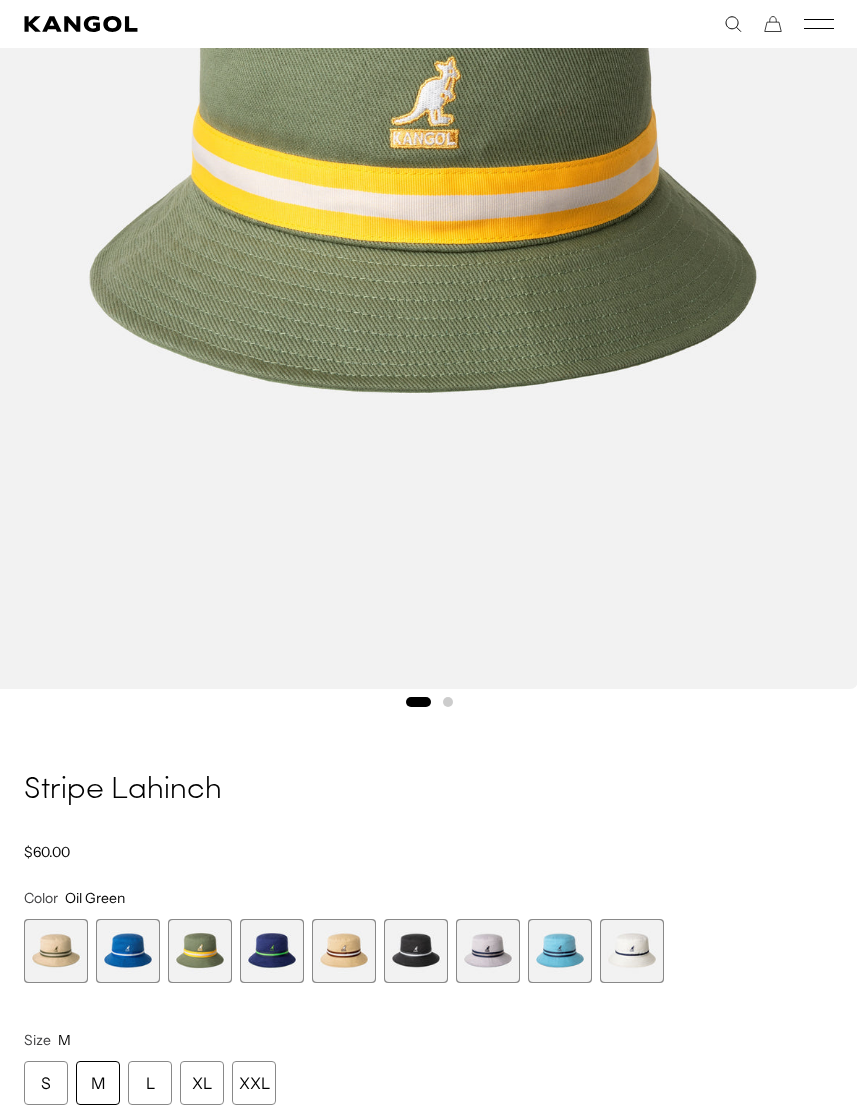 click on "Home
/
All Products
/
Stripe Lahinch
Stripe Lahinch
Regular price
$60.00
Regular price
Sale price
$60.00
Color
Oil Green
Previous
Next
Beige
Variant sold out or unavailable
Mykonos Blue
Variant sold out or unavailable" at bounding box center (429, 1110) 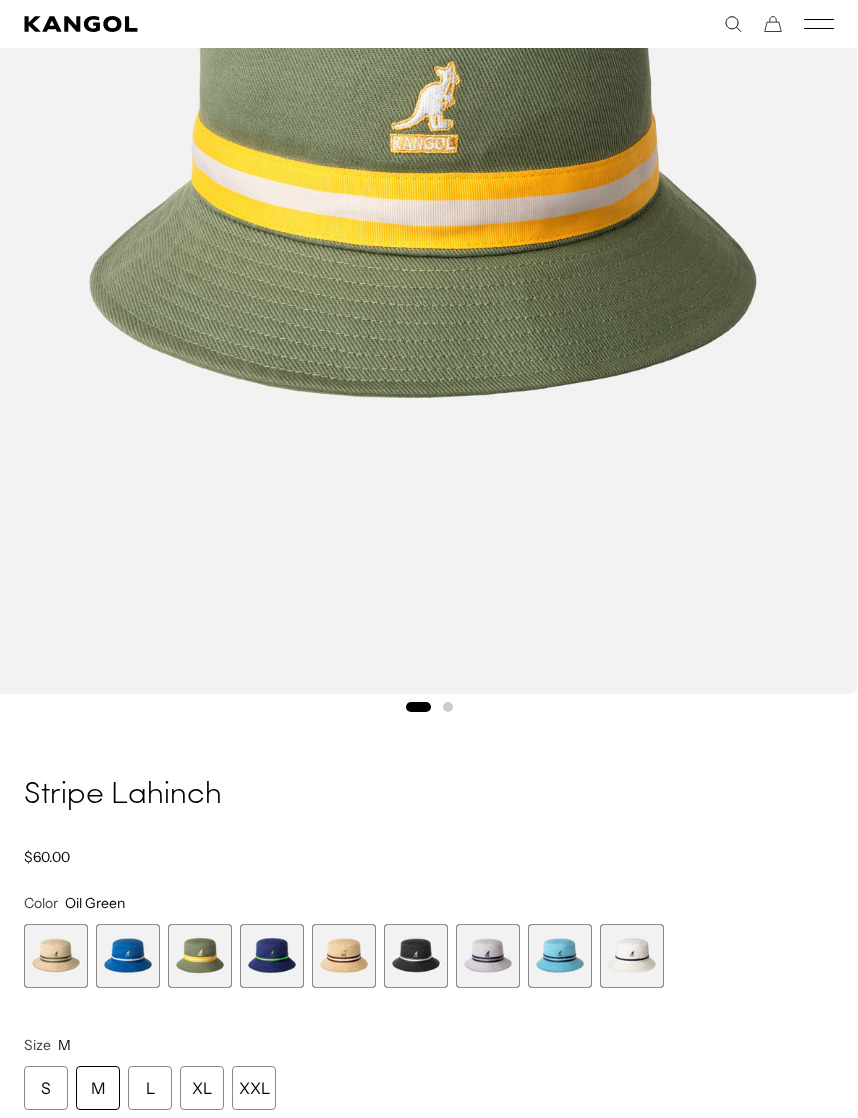 click at bounding box center (423, 150) 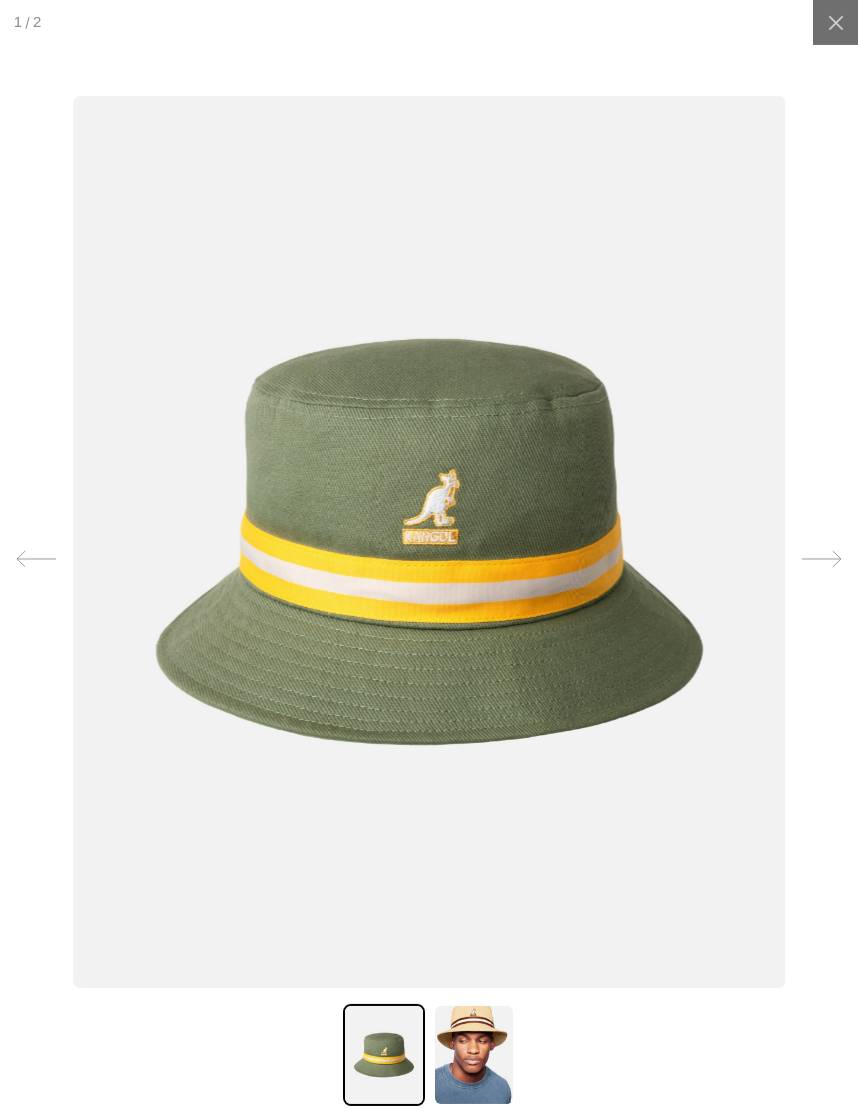 scroll, scrollTop: 0, scrollLeft: 412, axis: horizontal 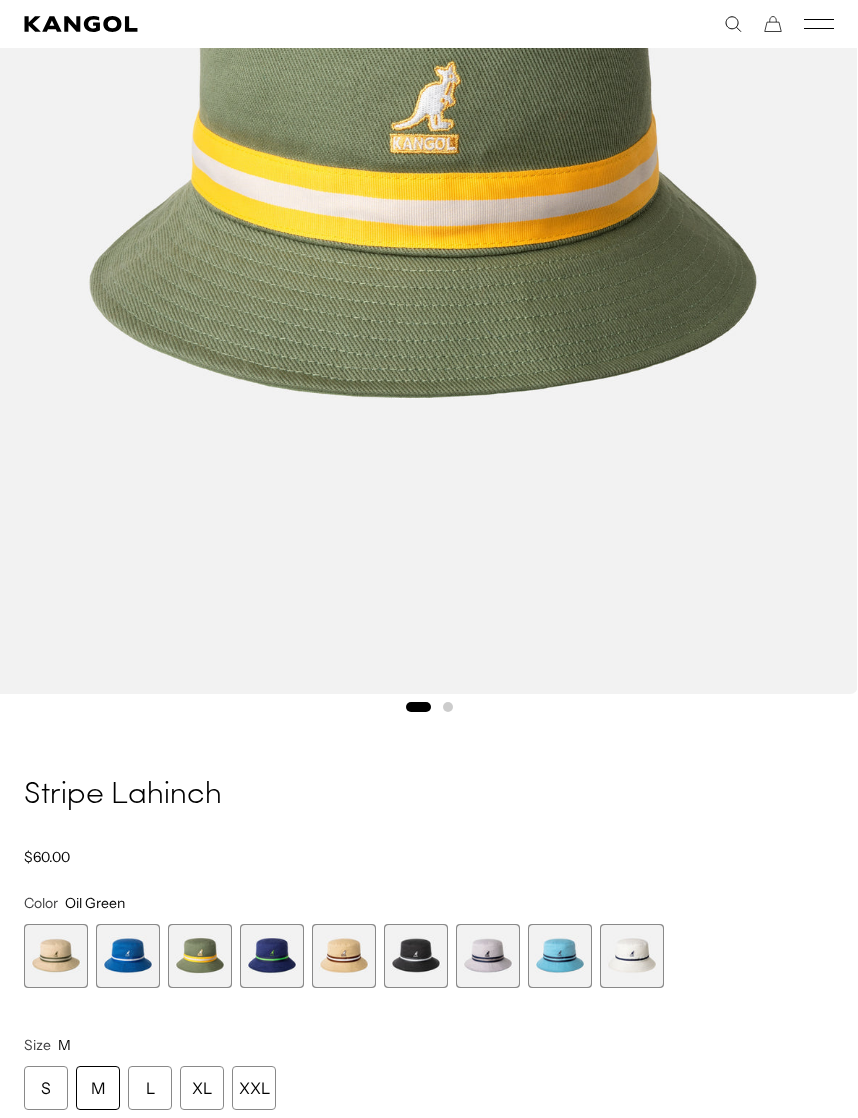 click at bounding box center [272, 956] 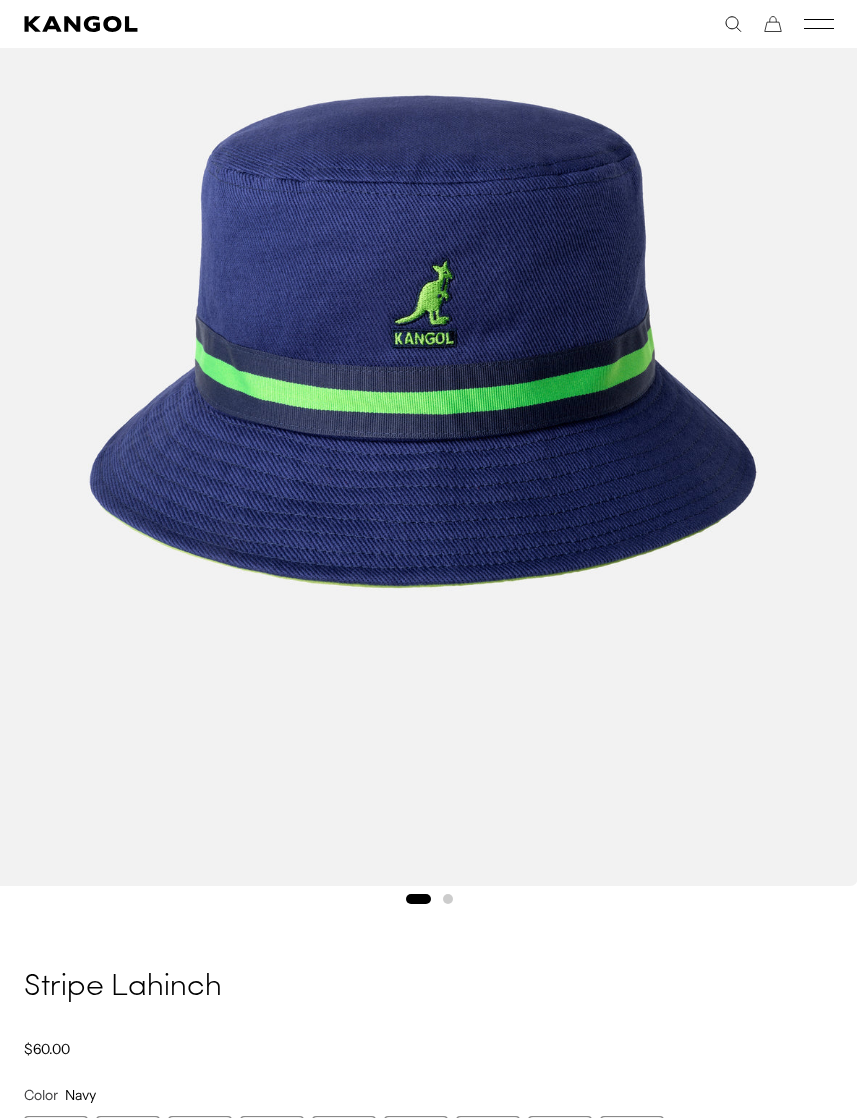 scroll, scrollTop: 563, scrollLeft: 0, axis: vertical 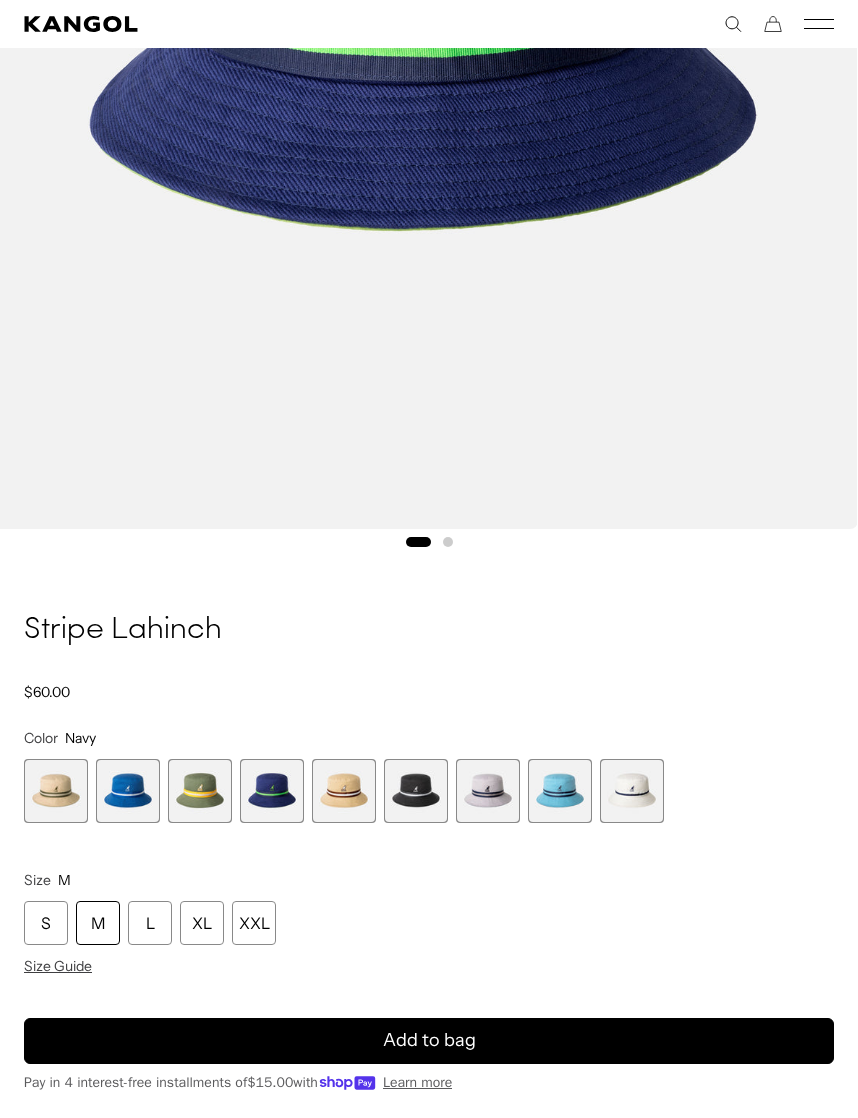 click at bounding box center (560, 791) 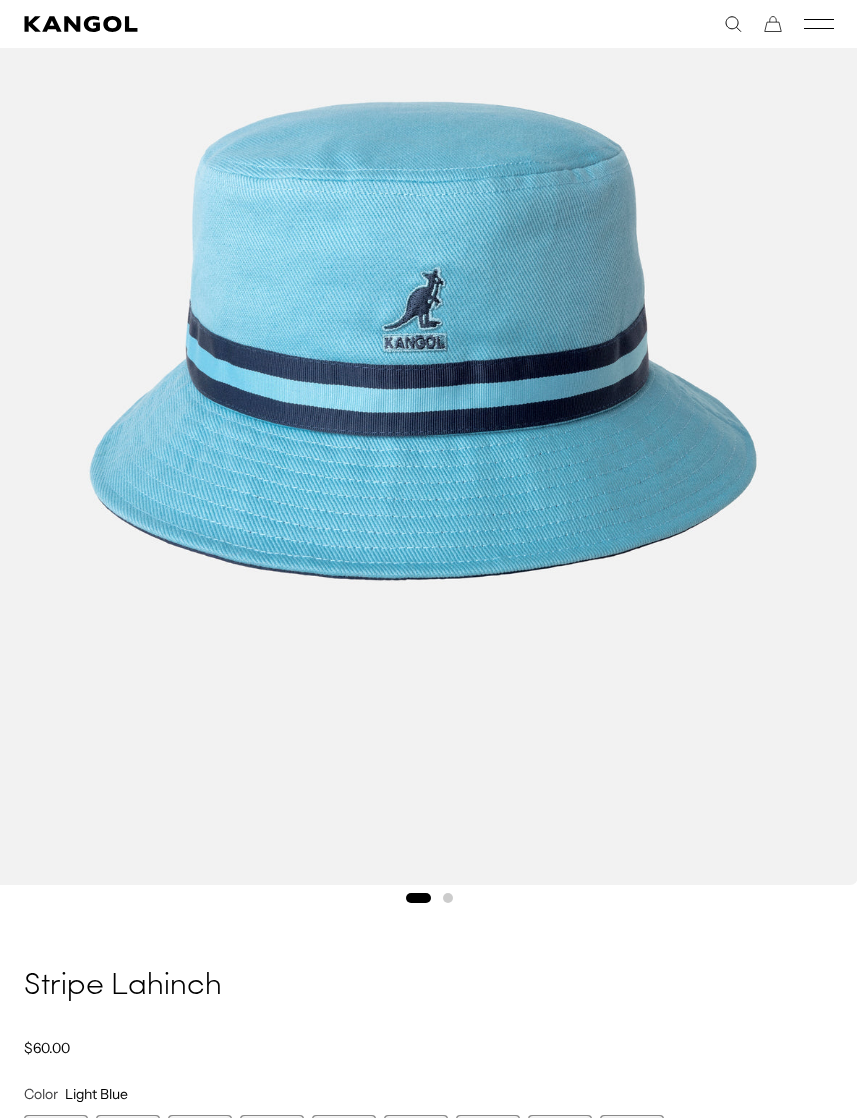 scroll, scrollTop: 377, scrollLeft: 0, axis: vertical 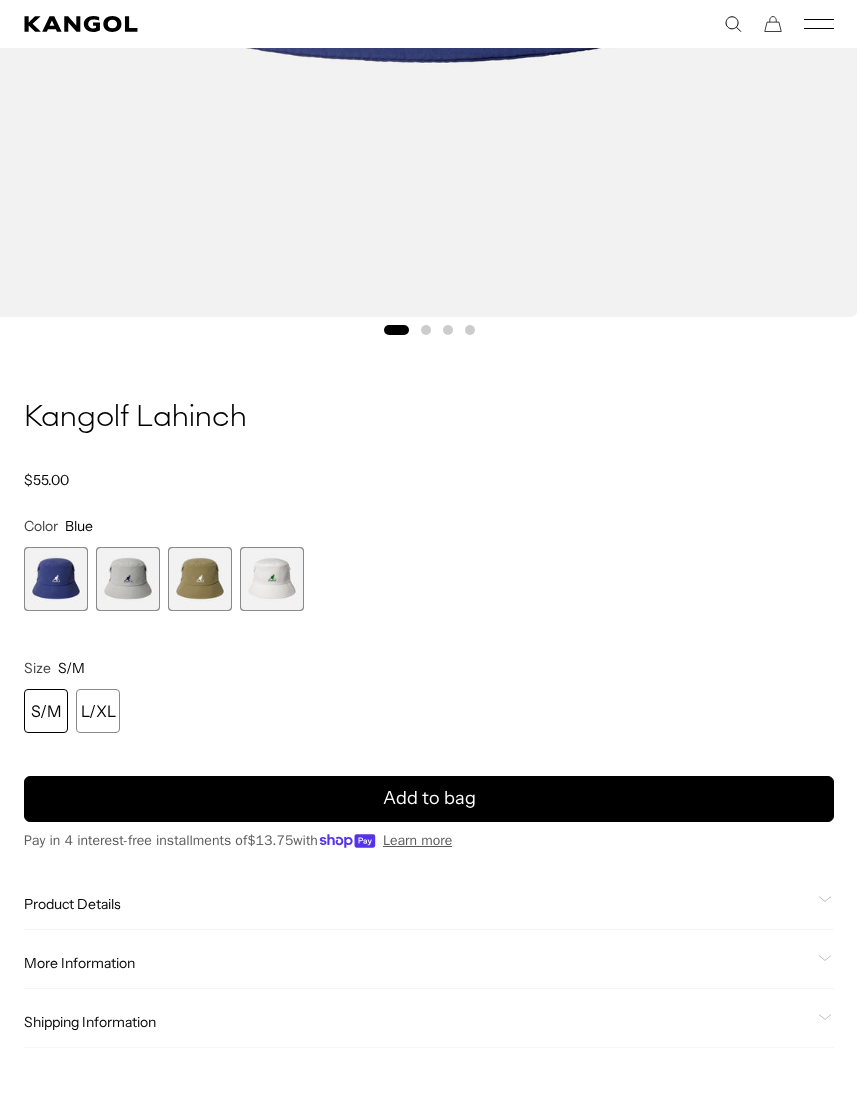 click at bounding box center (128, 579) 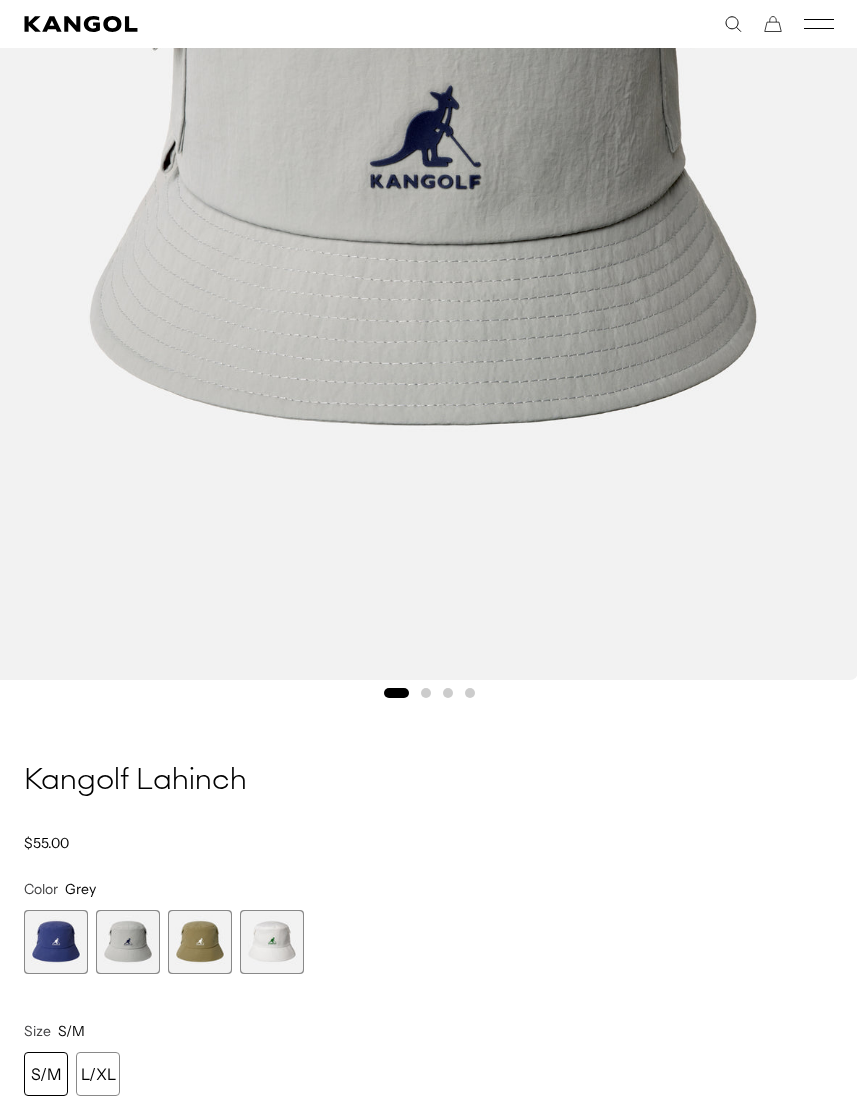scroll, scrollTop: 540, scrollLeft: 0, axis: vertical 